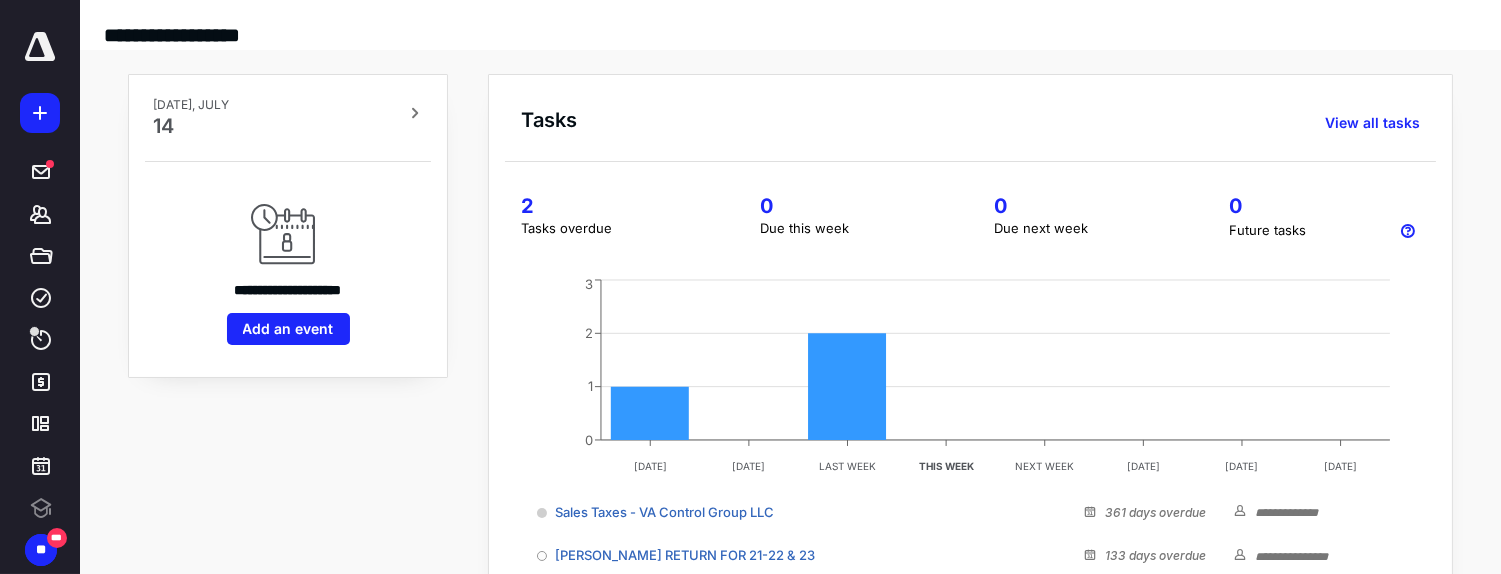 scroll, scrollTop: 0, scrollLeft: 0, axis: both 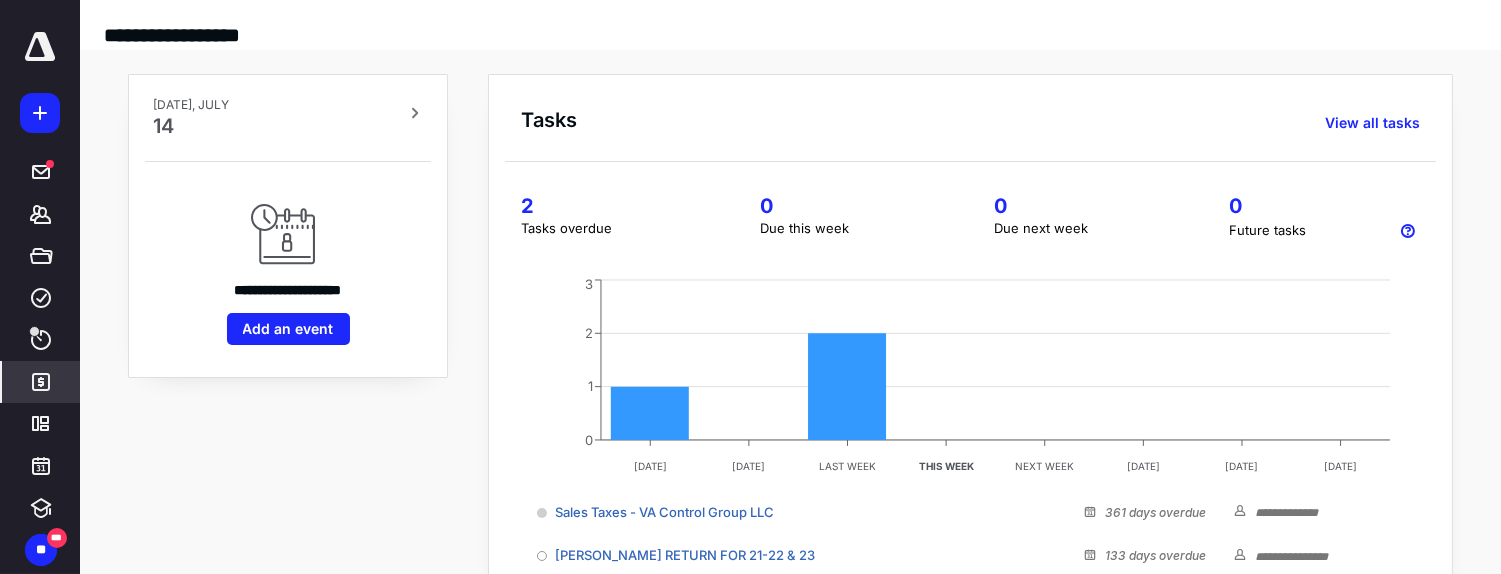 click 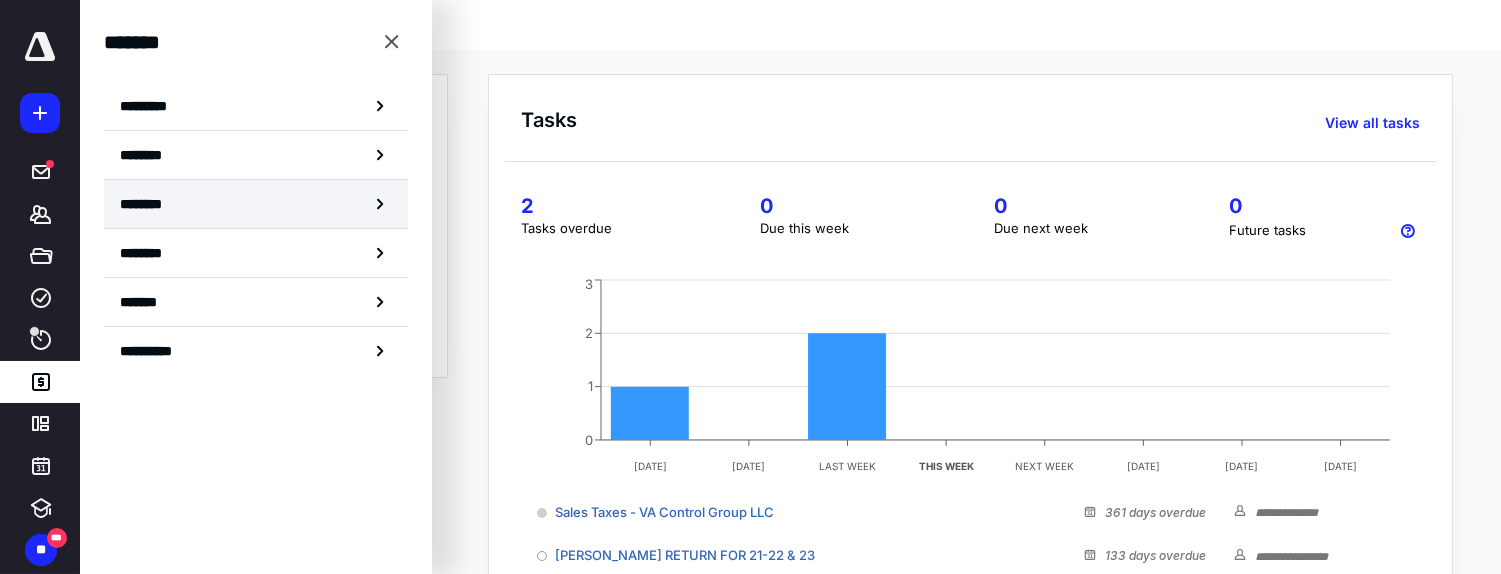 click on "********" at bounding box center (153, 204) 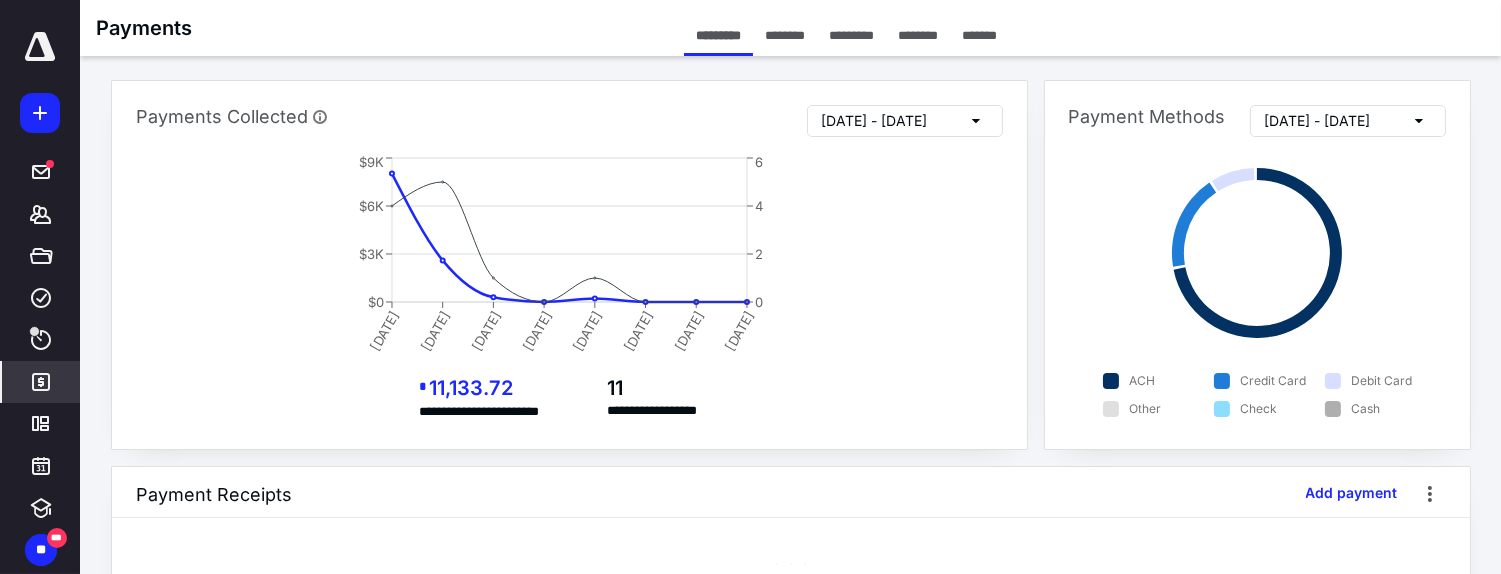 click on "[DATE] - [DATE]" at bounding box center (875, 121) 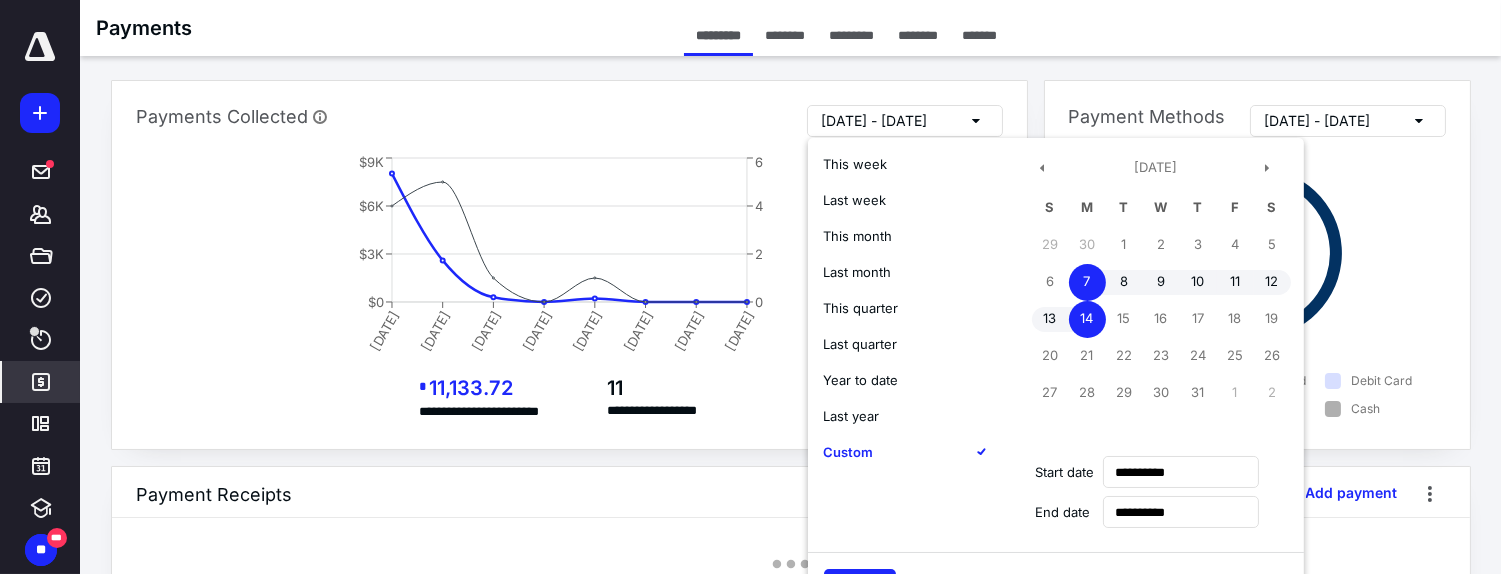 type on "**********" 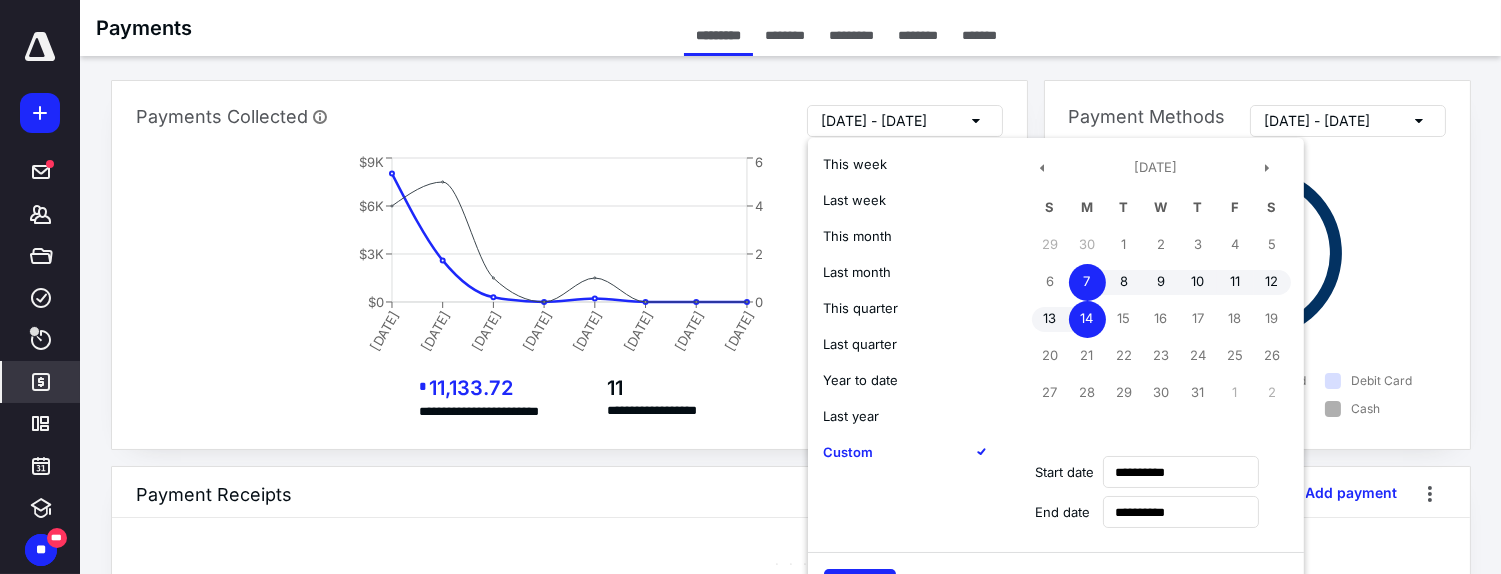 type on "**********" 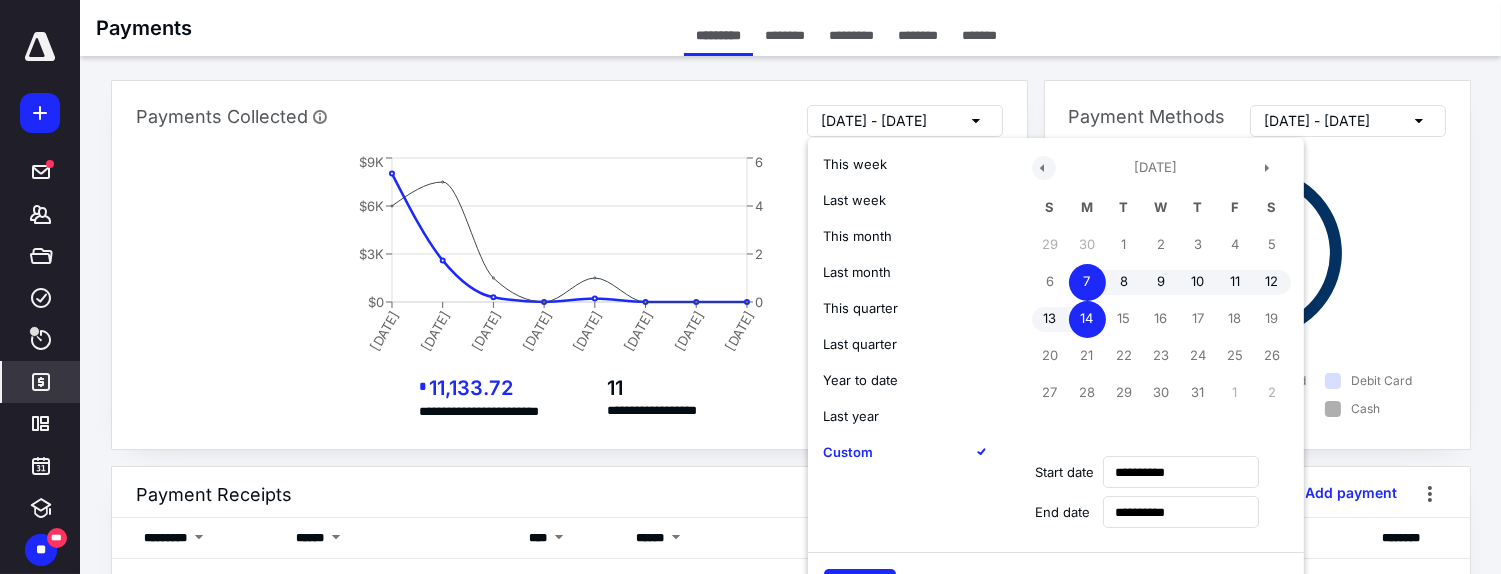 click at bounding box center (1044, 168) 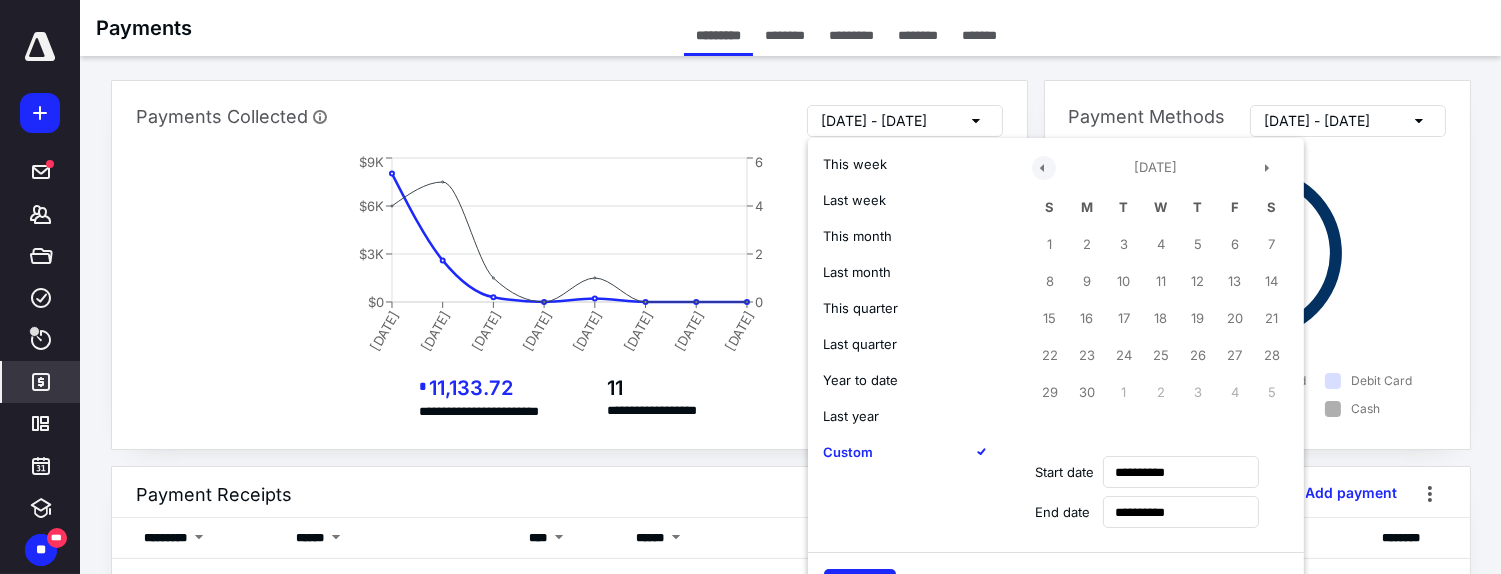 click at bounding box center [1044, 168] 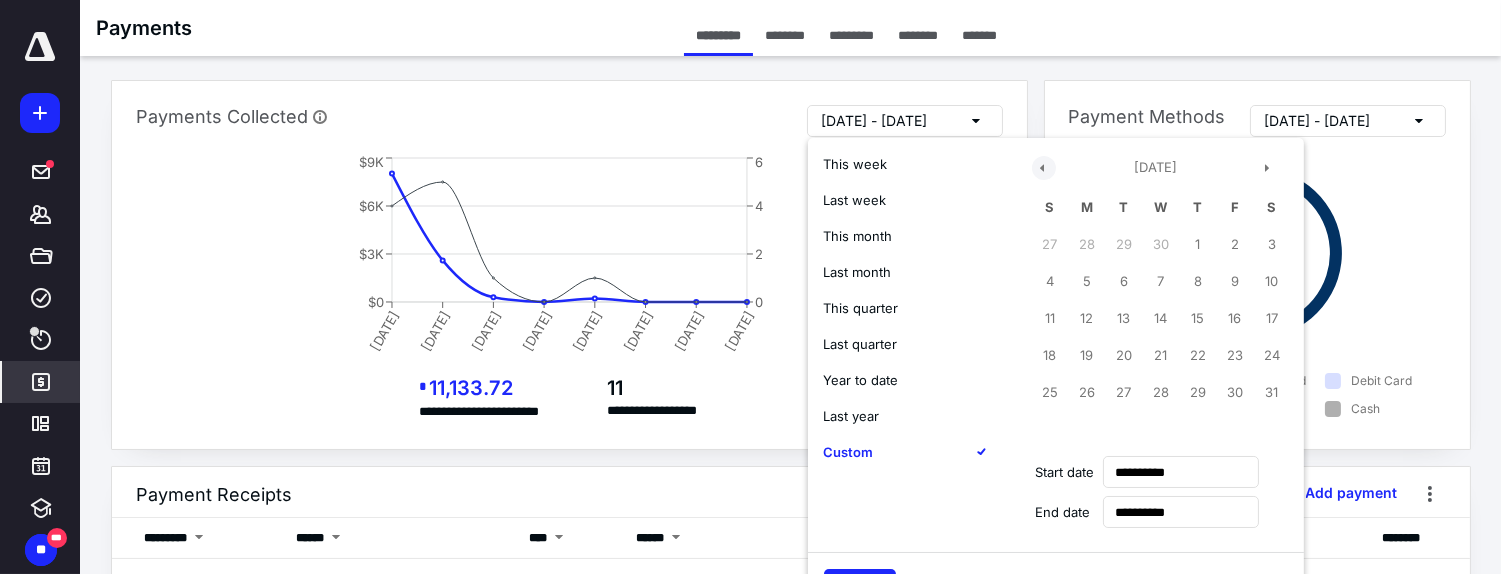 click at bounding box center (1044, 168) 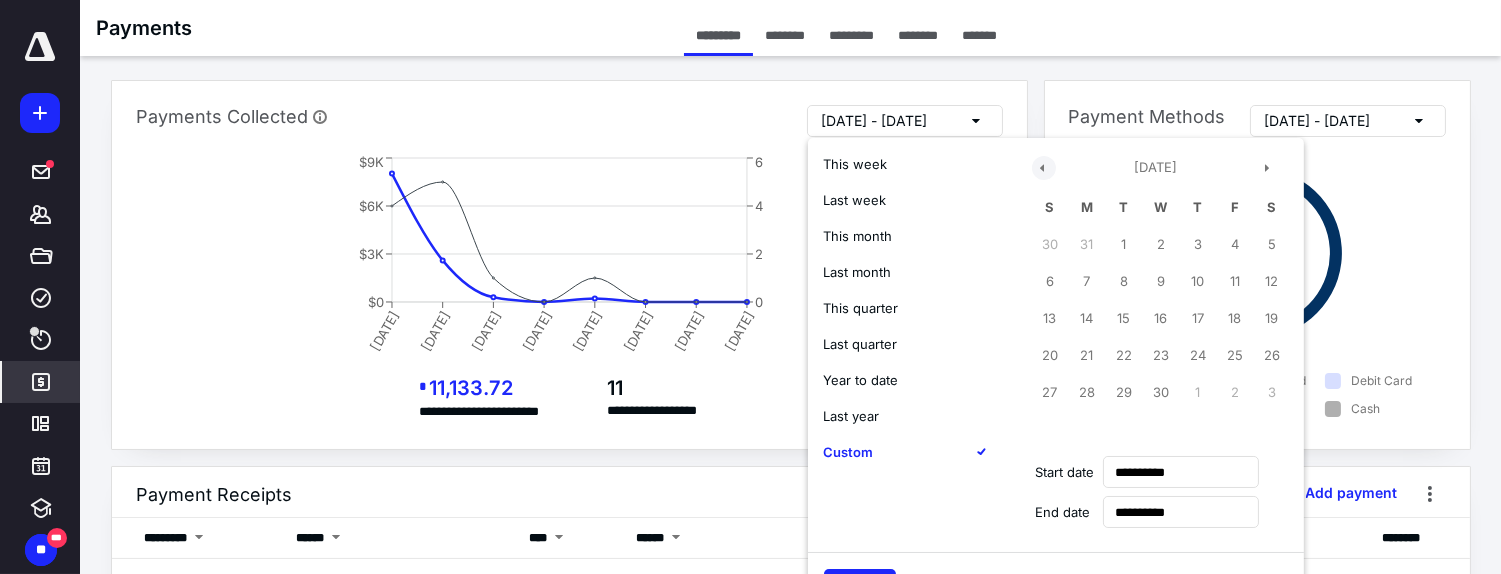 click at bounding box center (1044, 168) 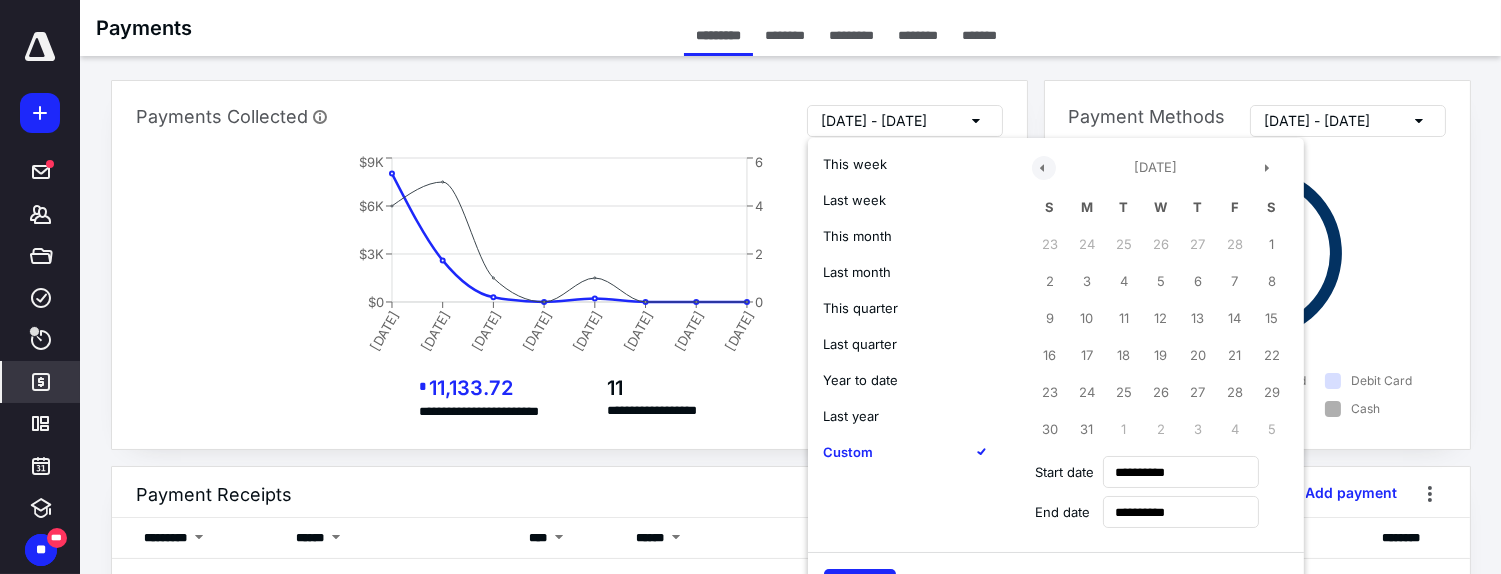 click at bounding box center (1044, 168) 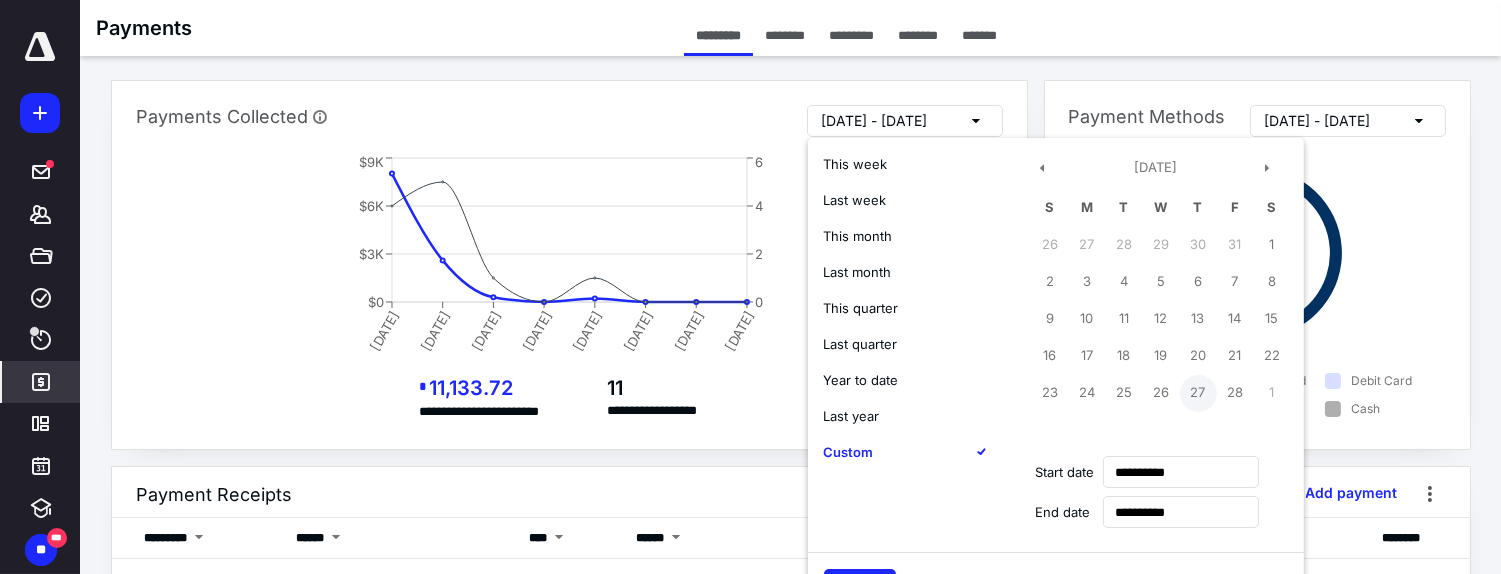 click on "27" at bounding box center [1198, 393] 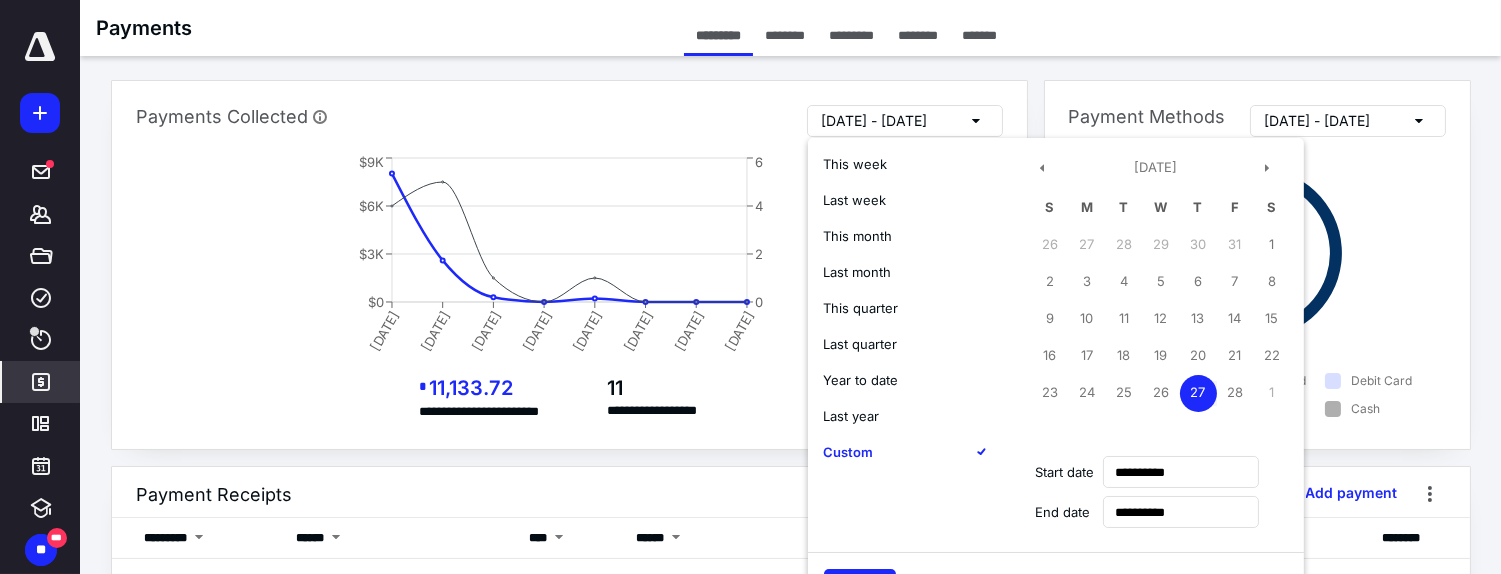 type on "**********" 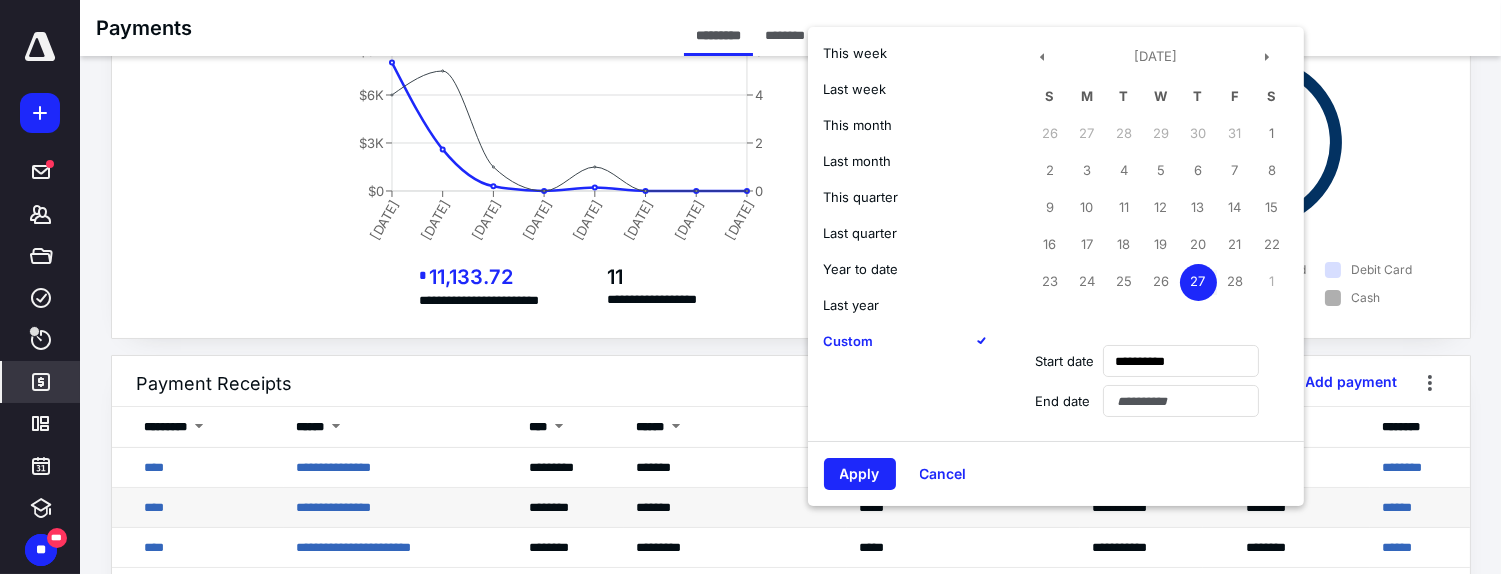 scroll, scrollTop: 222, scrollLeft: 0, axis: vertical 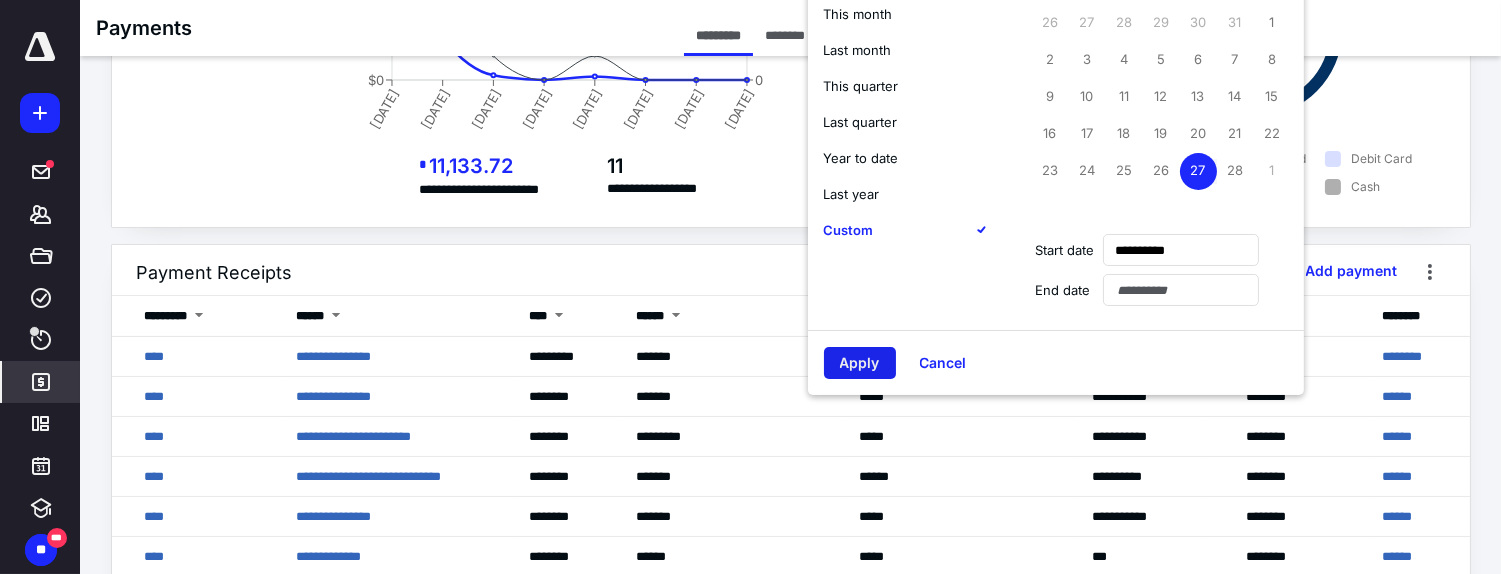 click on "Apply" at bounding box center [860, 363] 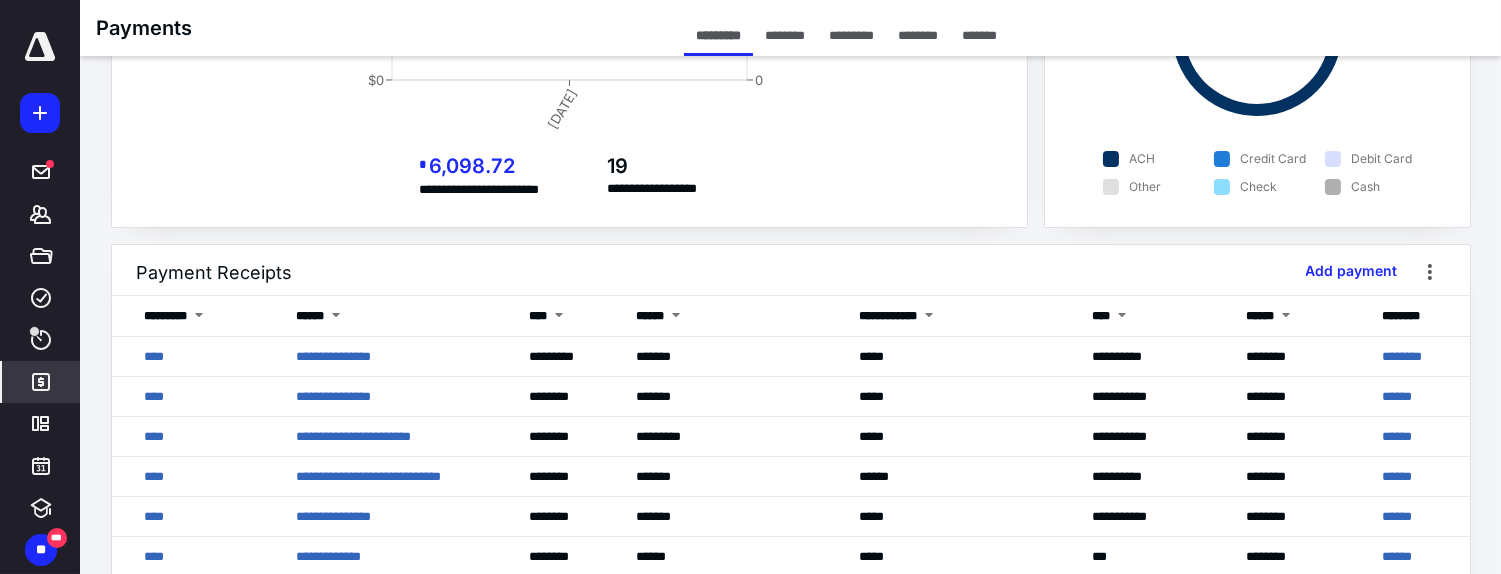 scroll, scrollTop: 0, scrollLeft: 0, axis: both 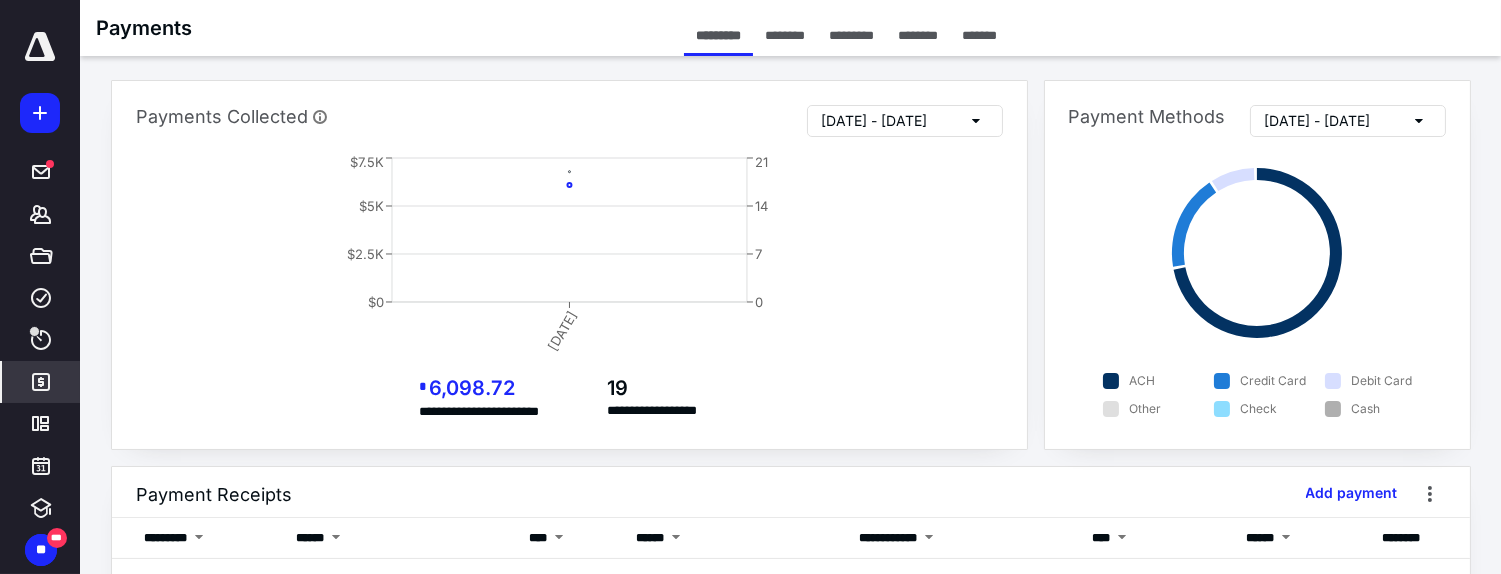 click on "[DATE] - [DATE]" at bounding box center (875, 121) 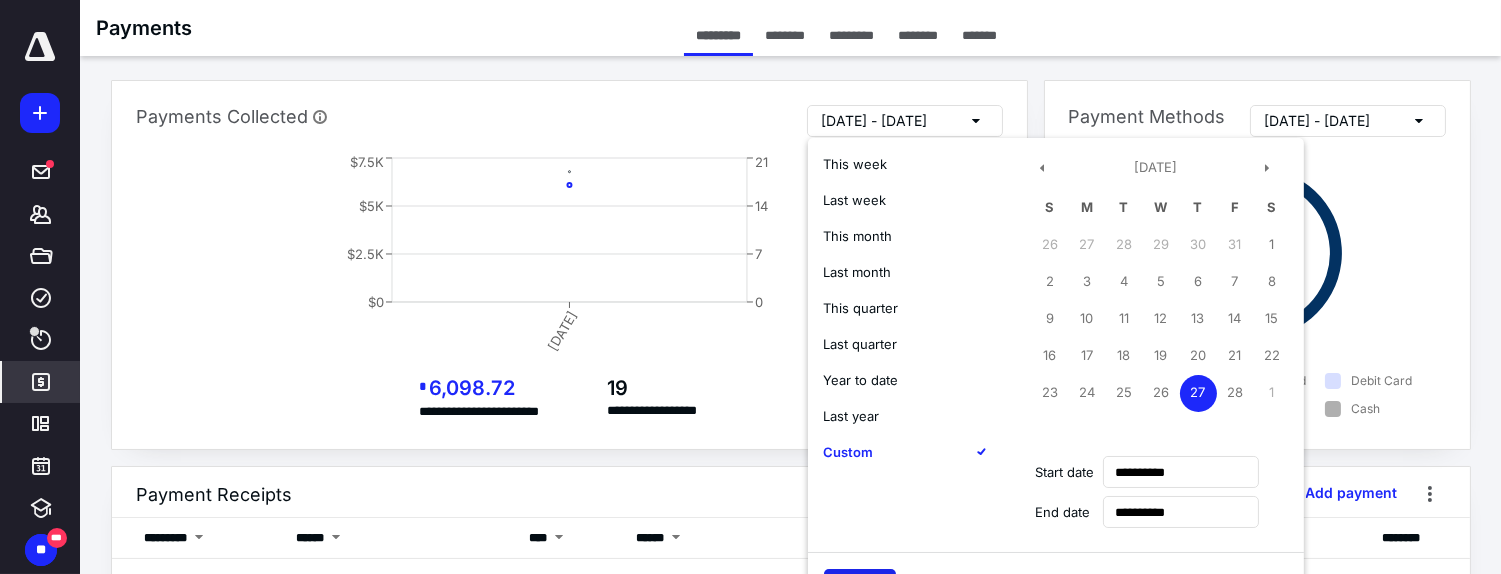 scroll, scrollTop: 111, scrollLeft: 0, axis: vertical 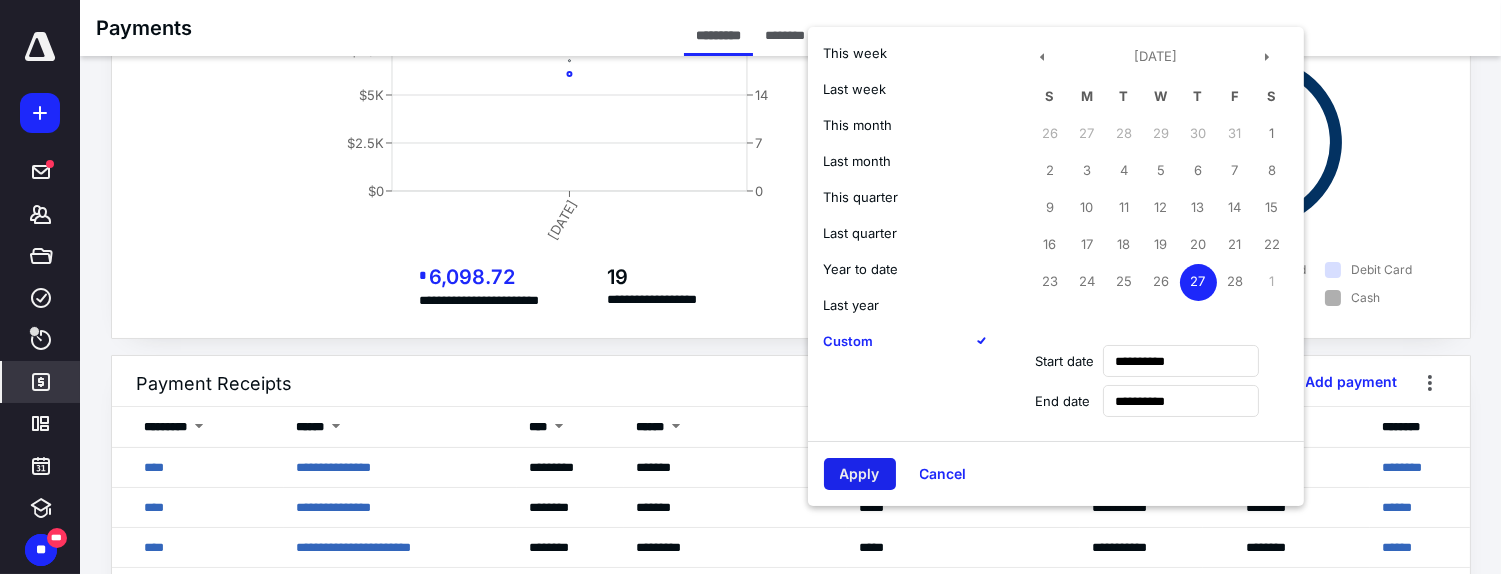 click on "Apply" at bounding box center (860, 474) 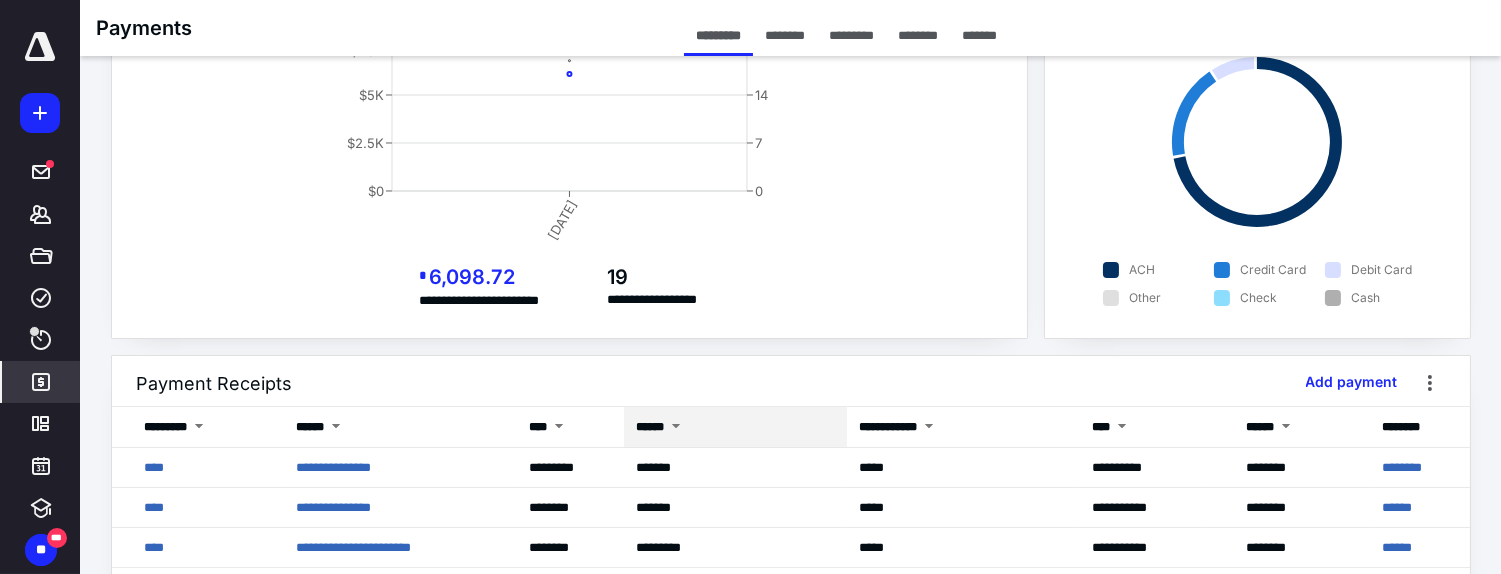 click on "******" at bounding box center [650, 427] 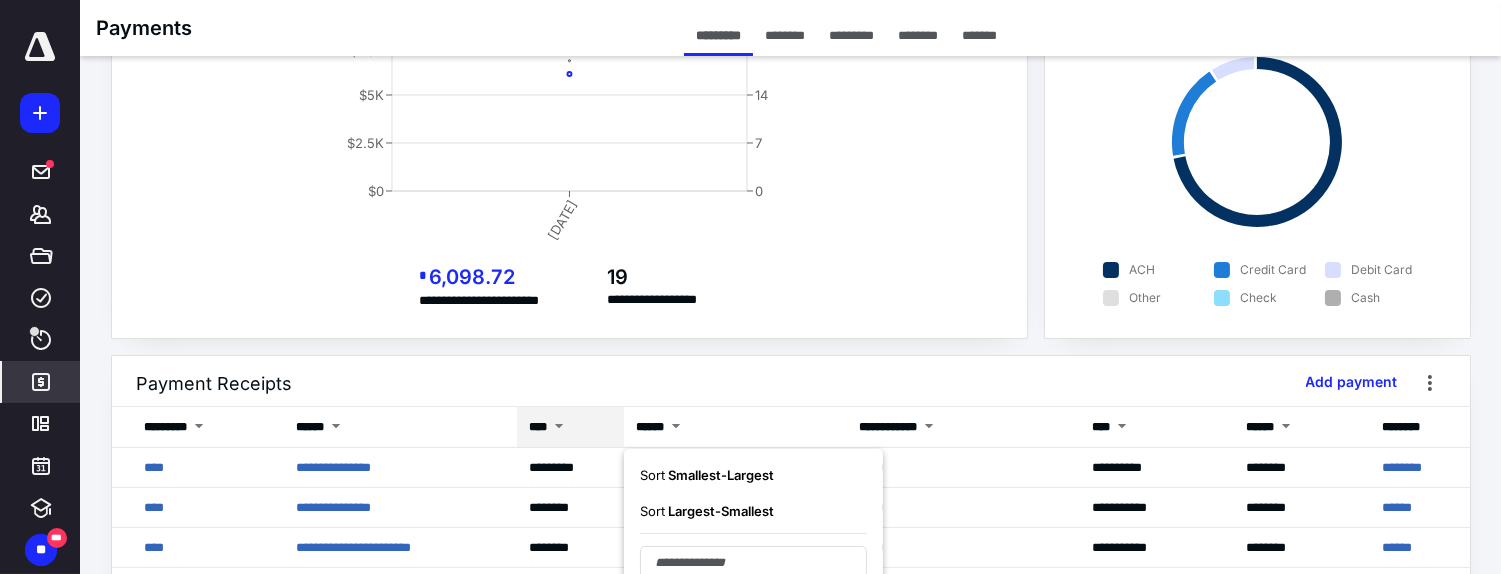 click at bounding box center [559, 428] 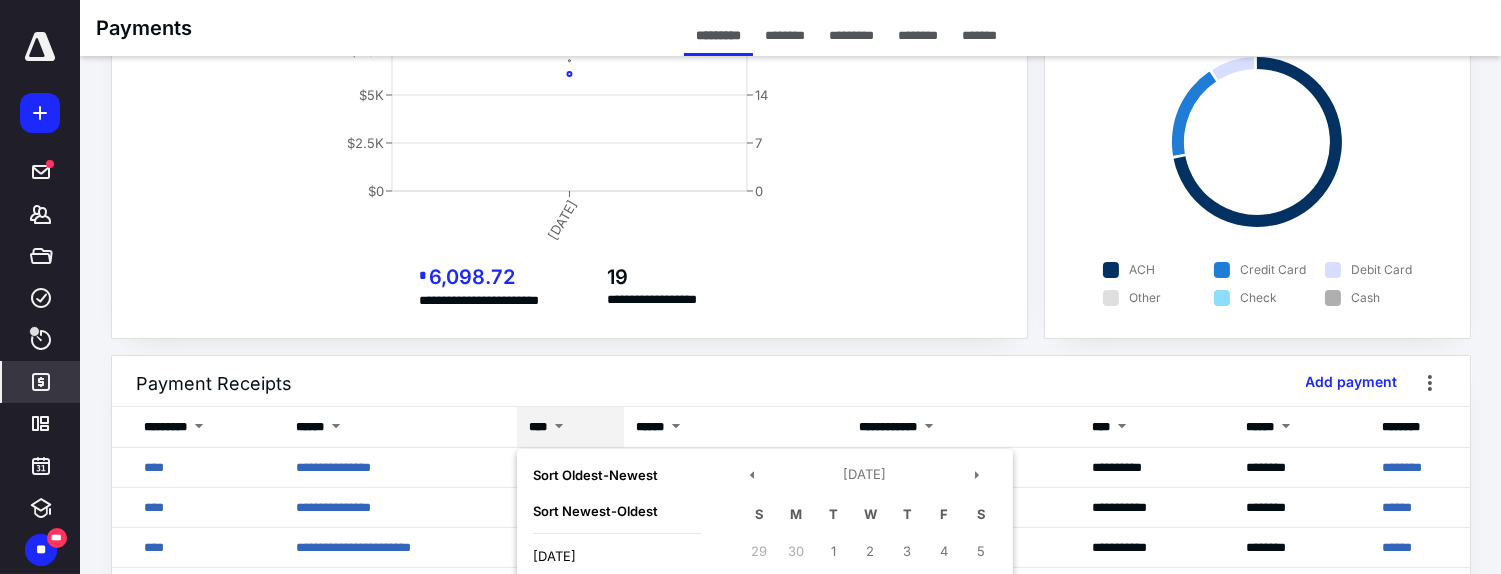 scroll, scrollTop: 222, scrollLeft: 0, axis: vertical 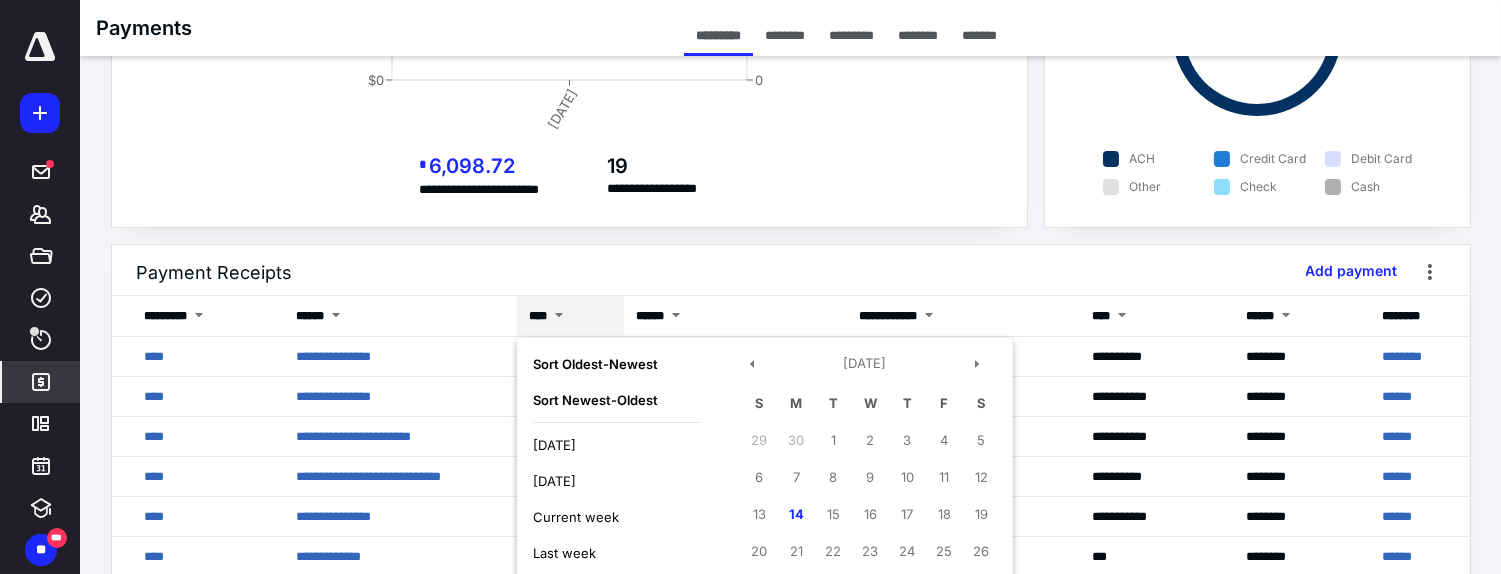 click on "[DATE]" at bounding box center [865, 368] 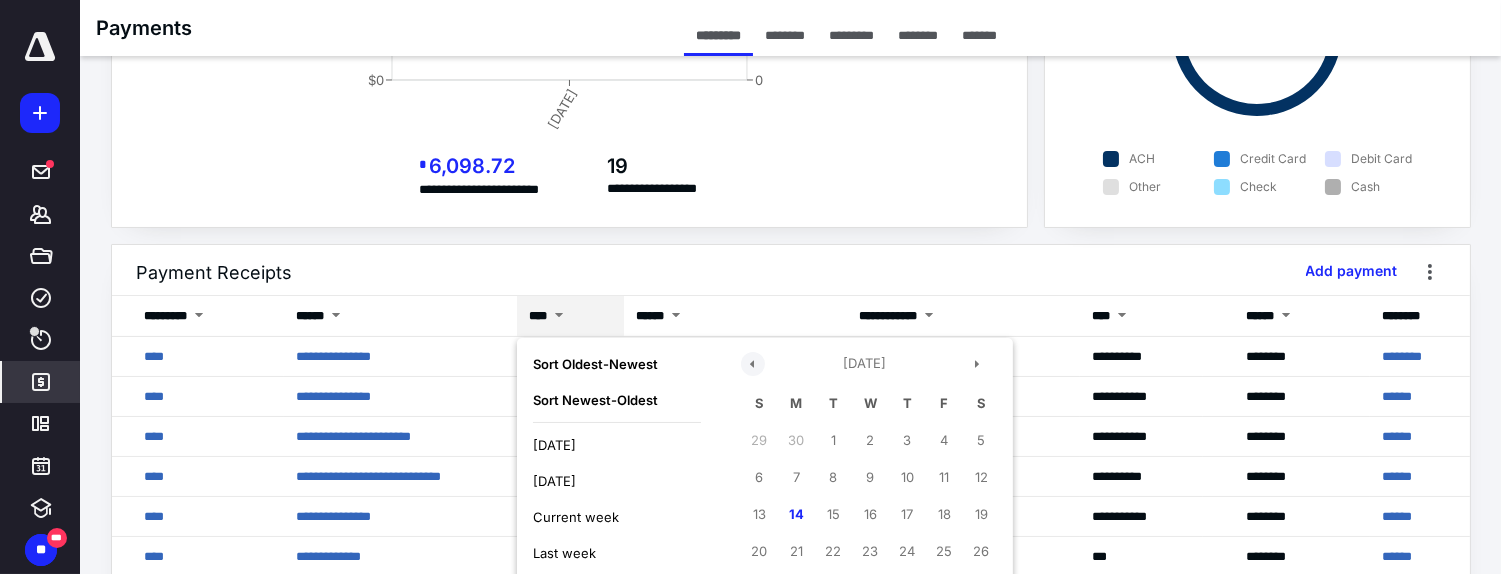 click at bounding box center (753, 364) 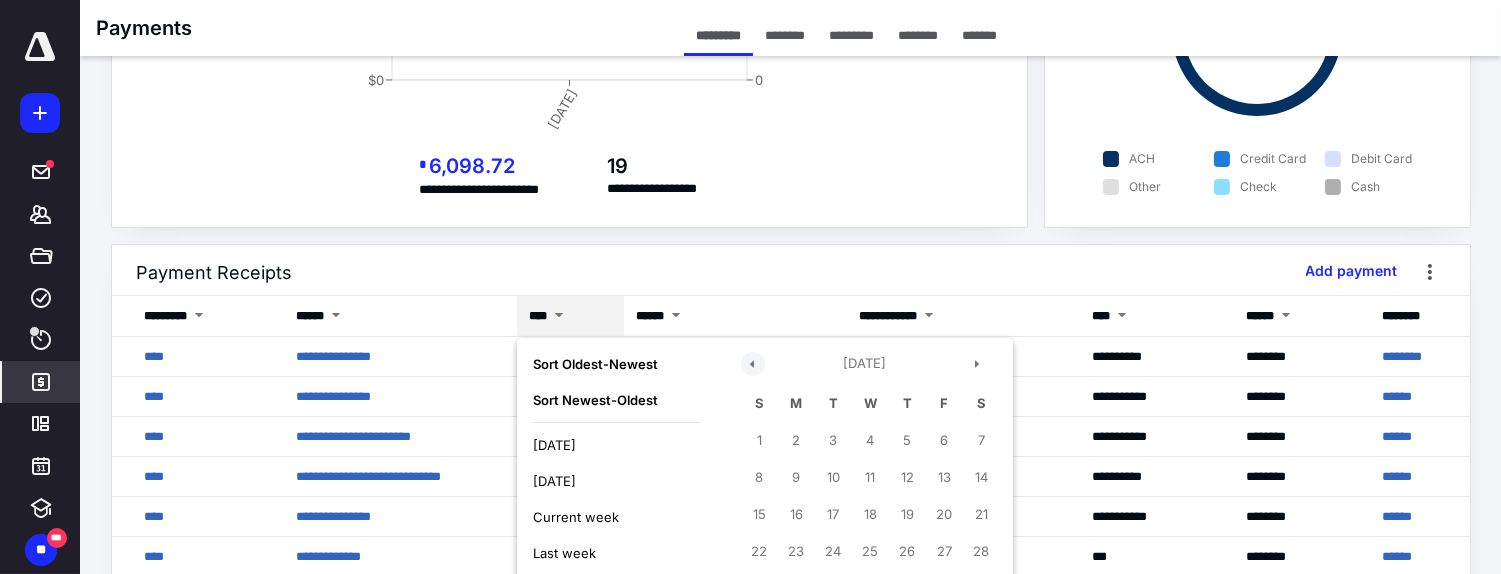 click at bounding box center (753, 364) 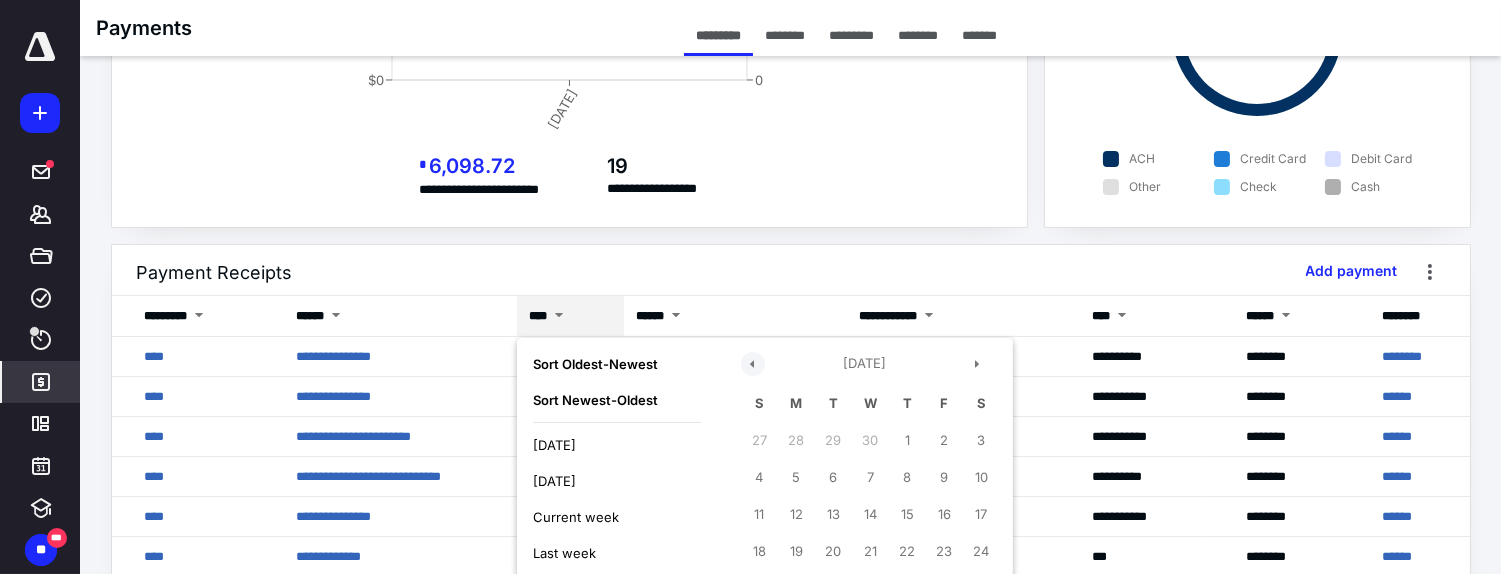 click at bounding box center (753, 364) 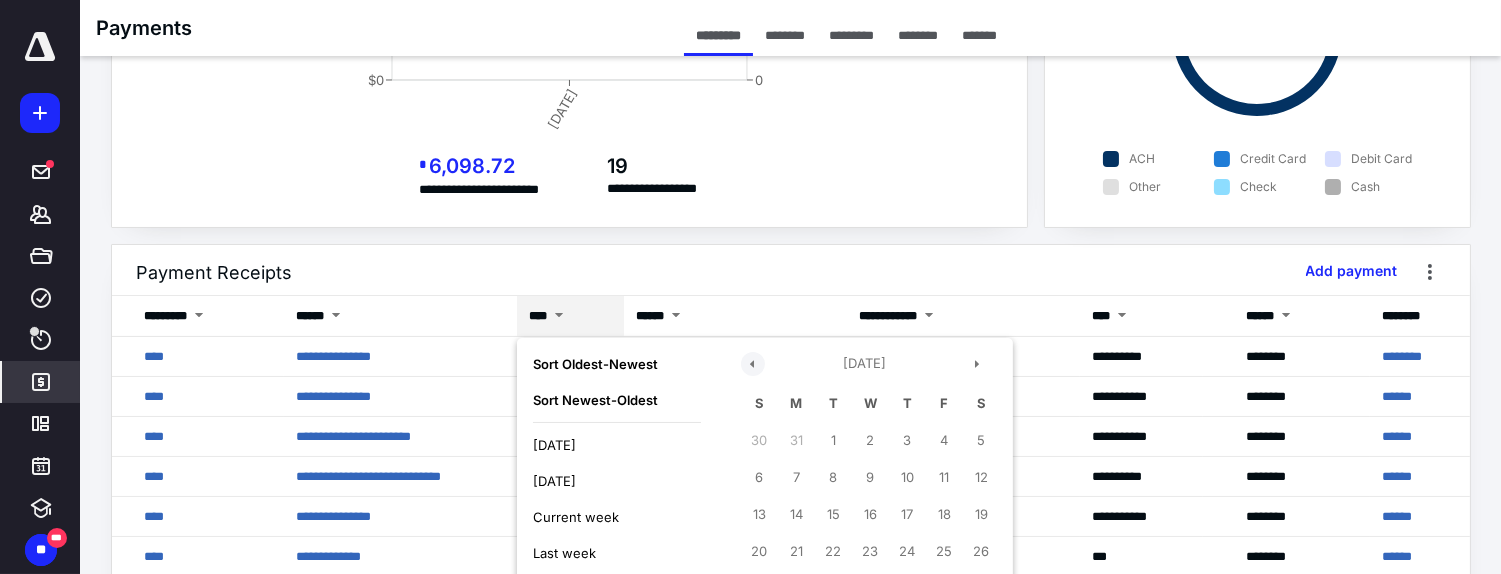 click at bounding box center (753, 364) 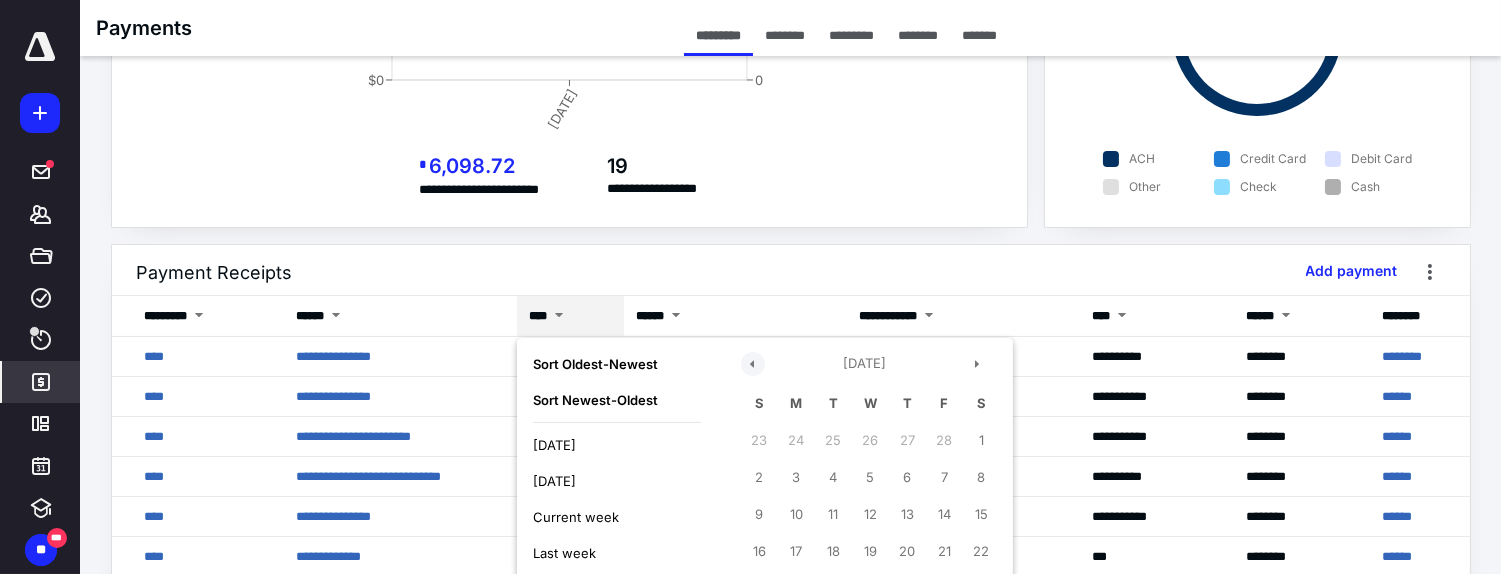 click at bounding box center [753, 364] 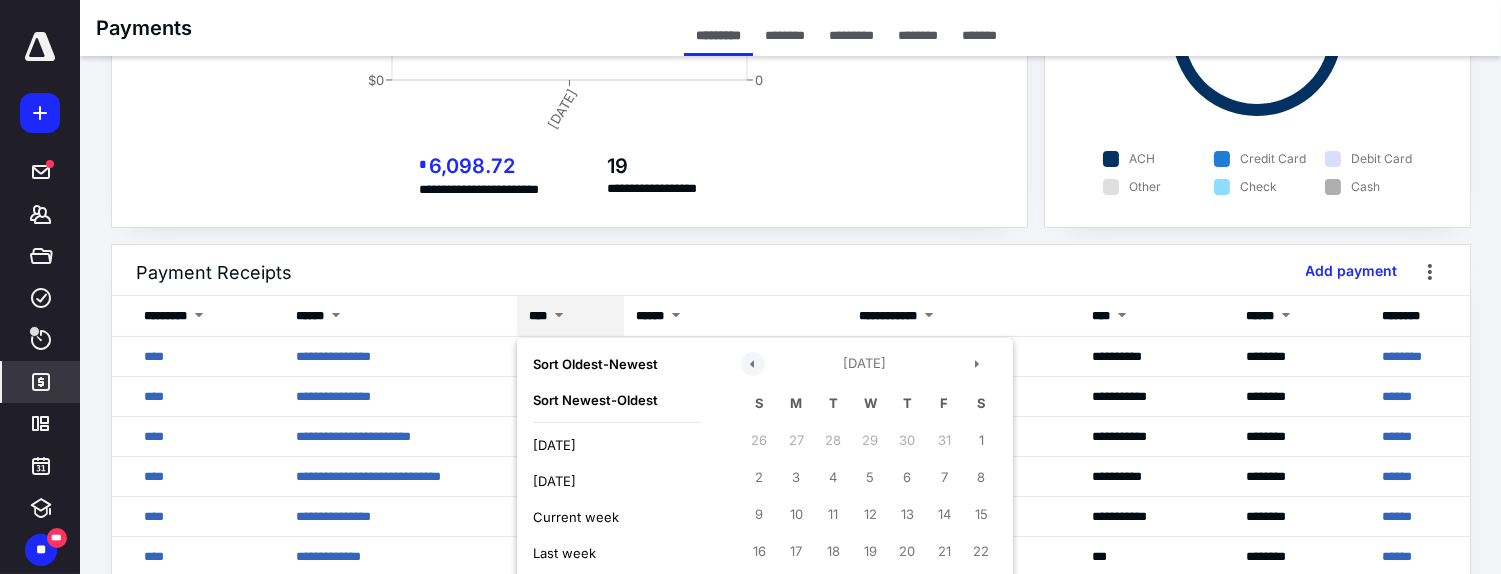 scroll, scrollTop: 333, scrollLeft: 0, axis: vertical 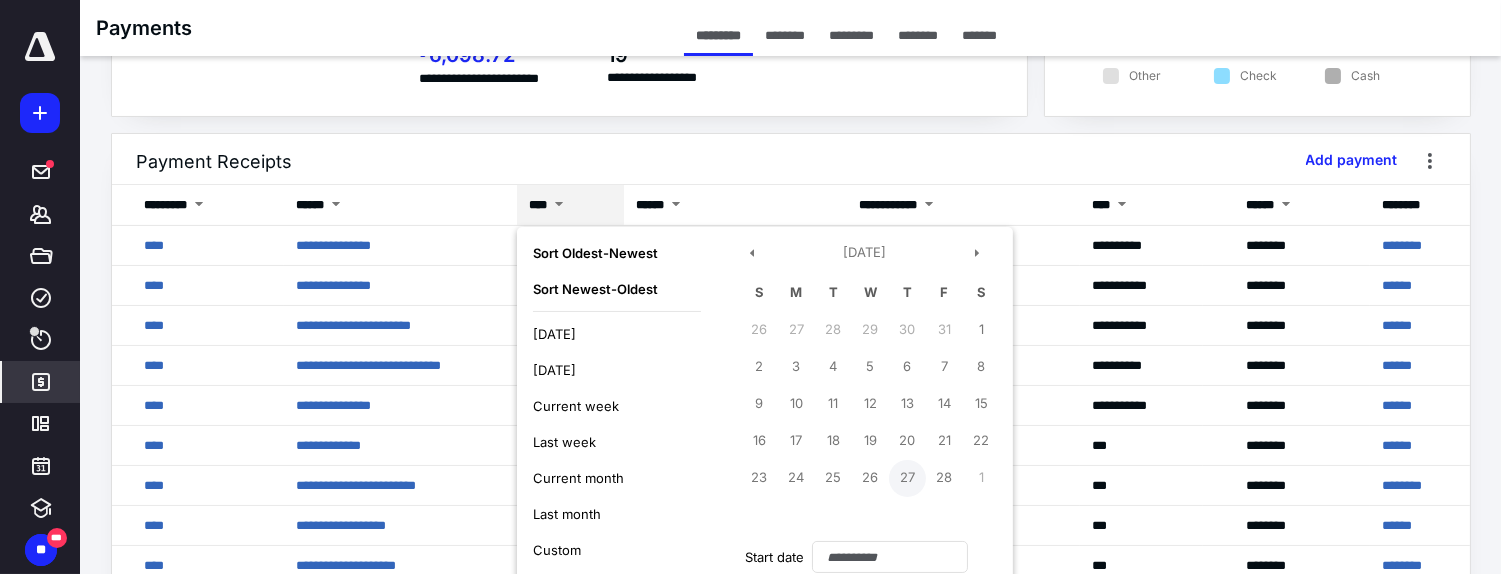 click on "27" at bounding box center [907, 478] 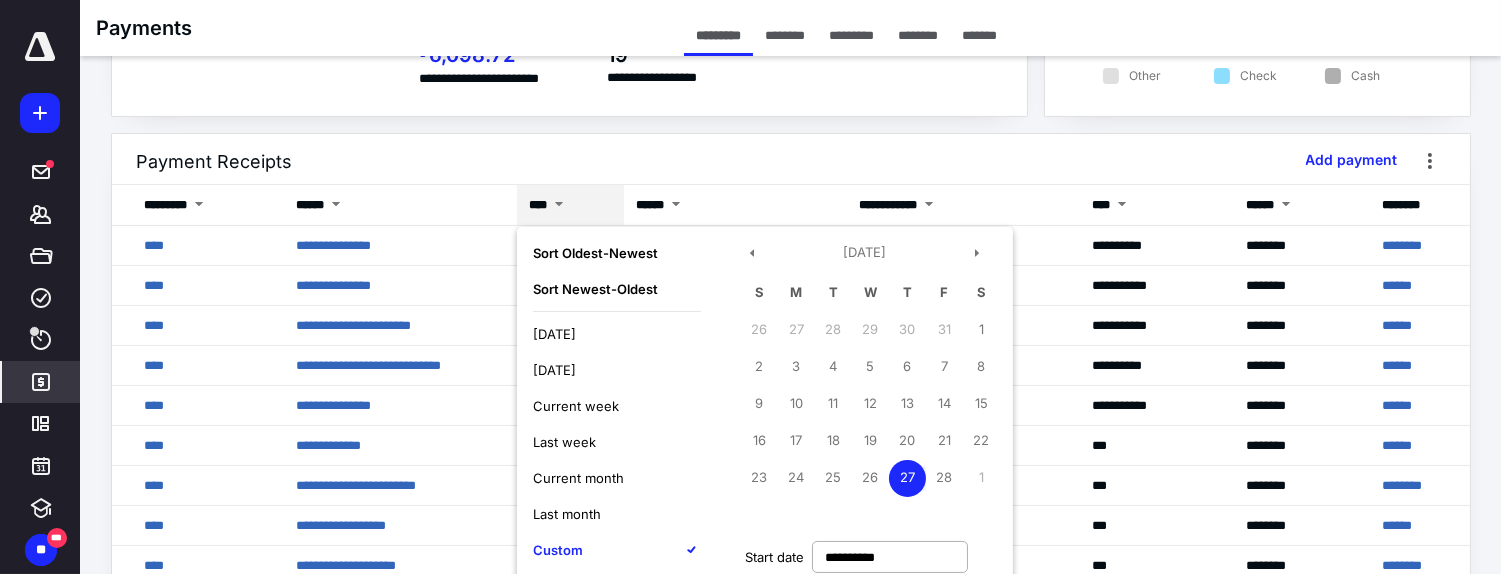 scroll, scrollTop: 444, scrollLeft: 0, axis: vertical 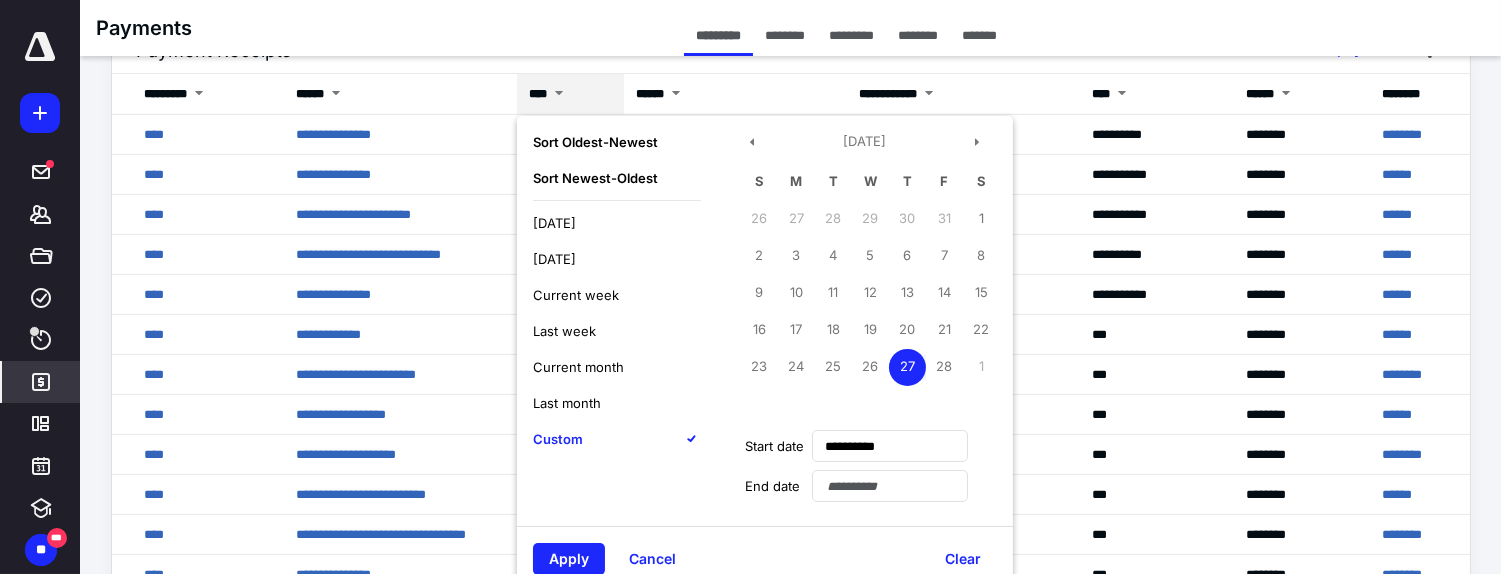 click on "27" at bounding box center [907, 367] 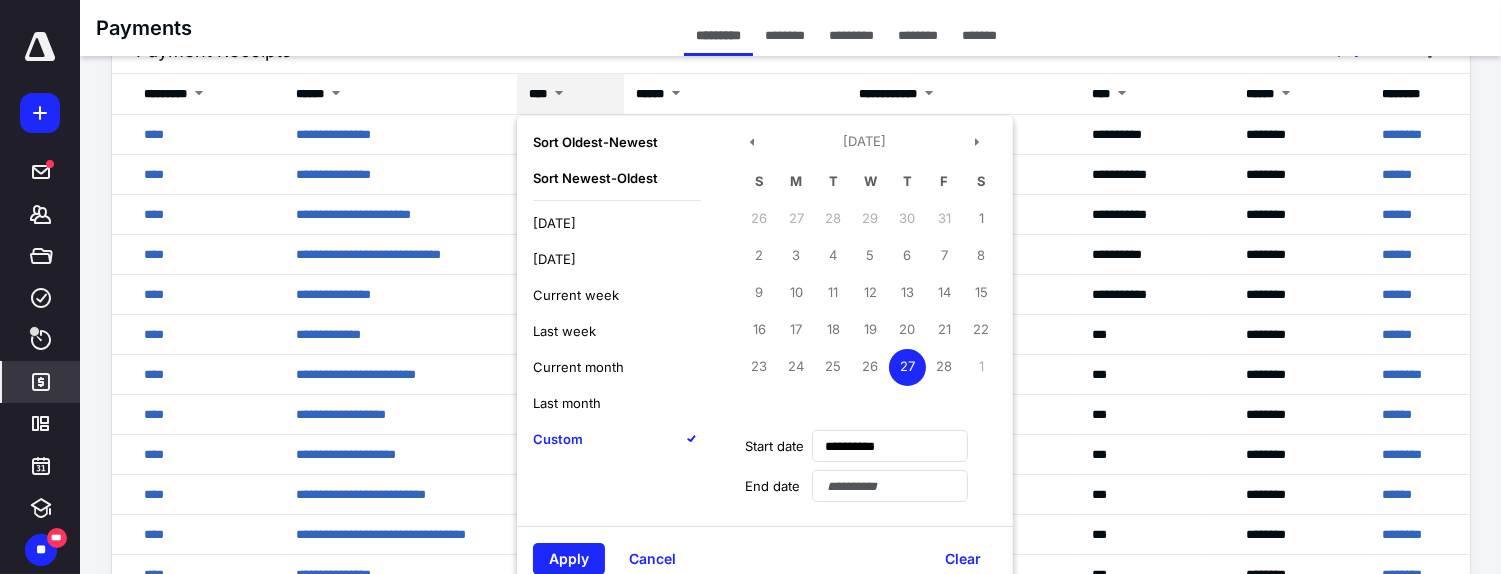 type on "**********" 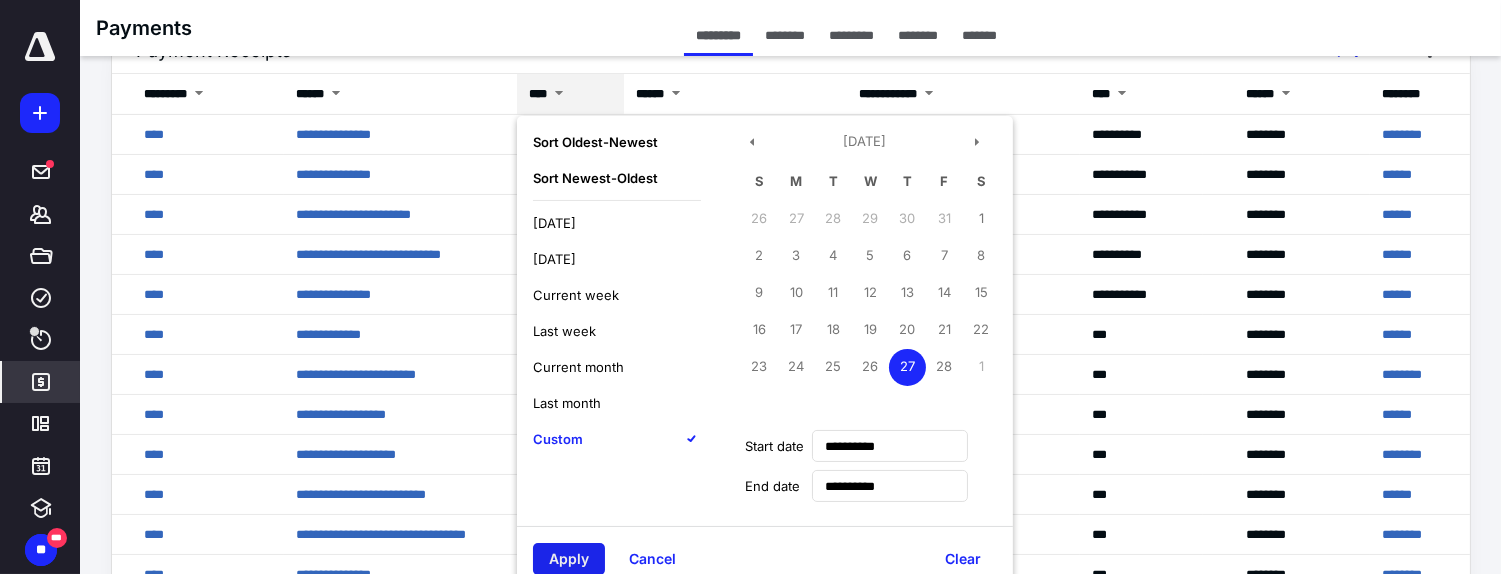 click on "Apply" at bounding box center (569, 559) 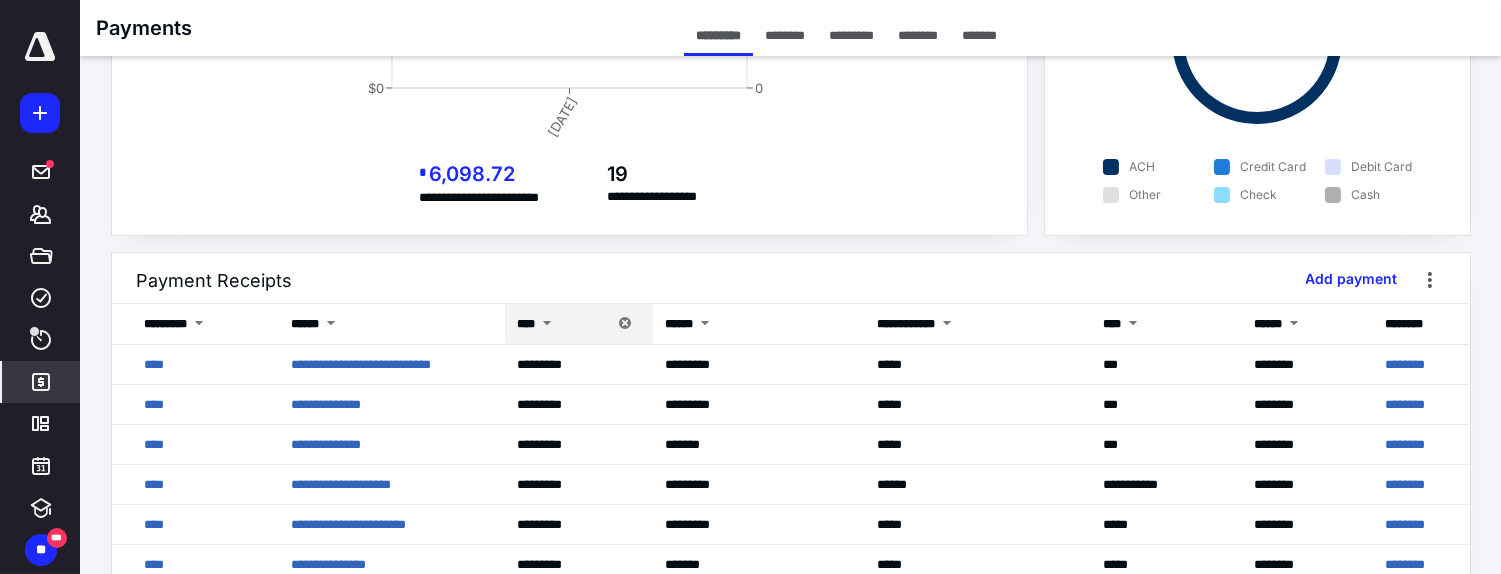 scroll, scrollTop: 325, scrollLeft: 0, axis: vertical 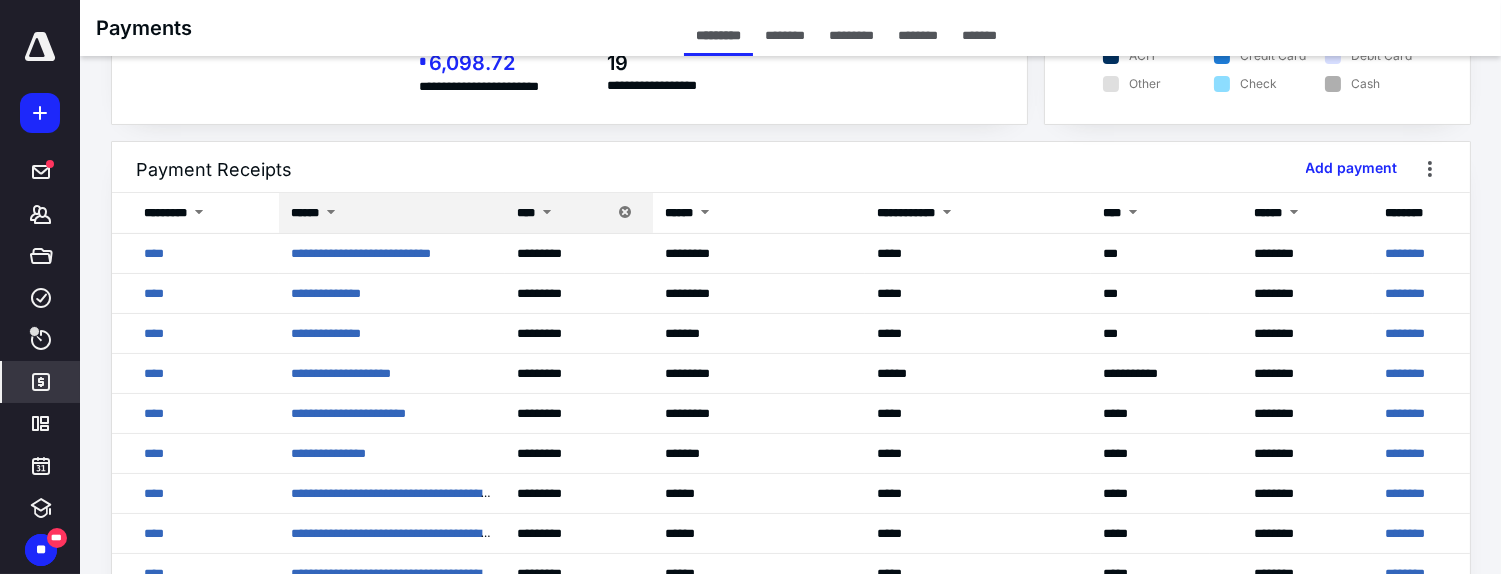 click at bounding box center (331, 214) 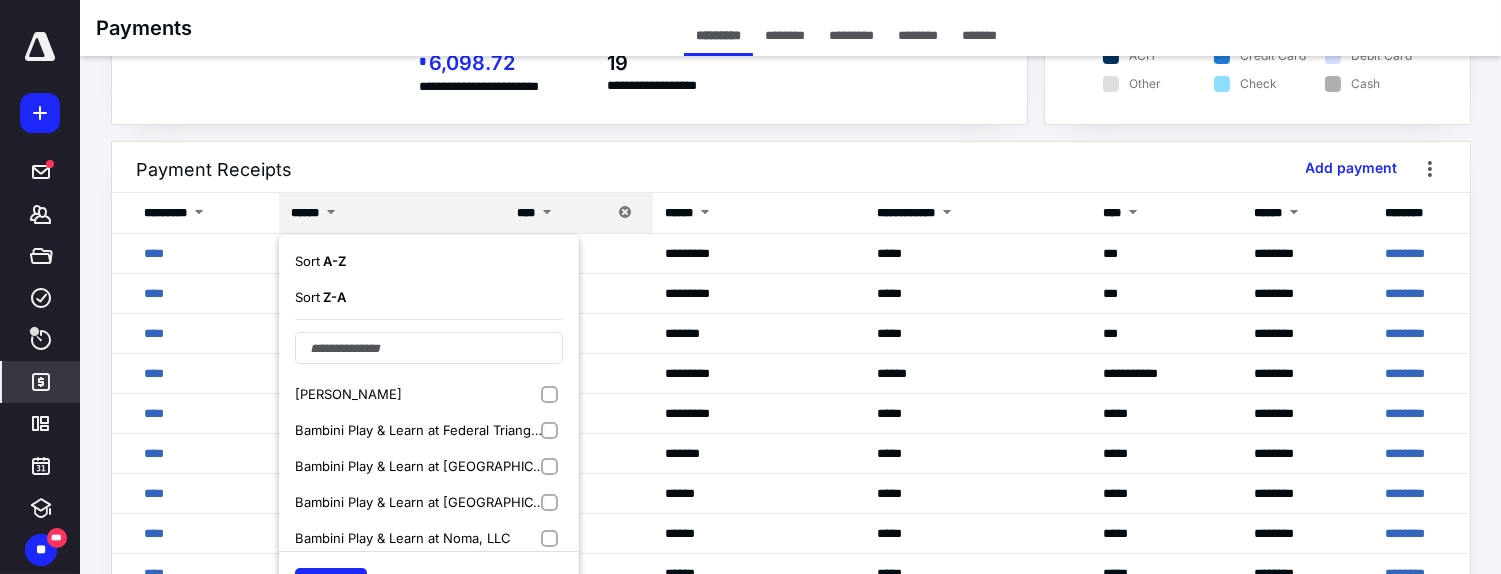click on "Bambini Play & Learn at [GEOGRAPHIC_DATA], LLC" at bounding box center (429, 502) 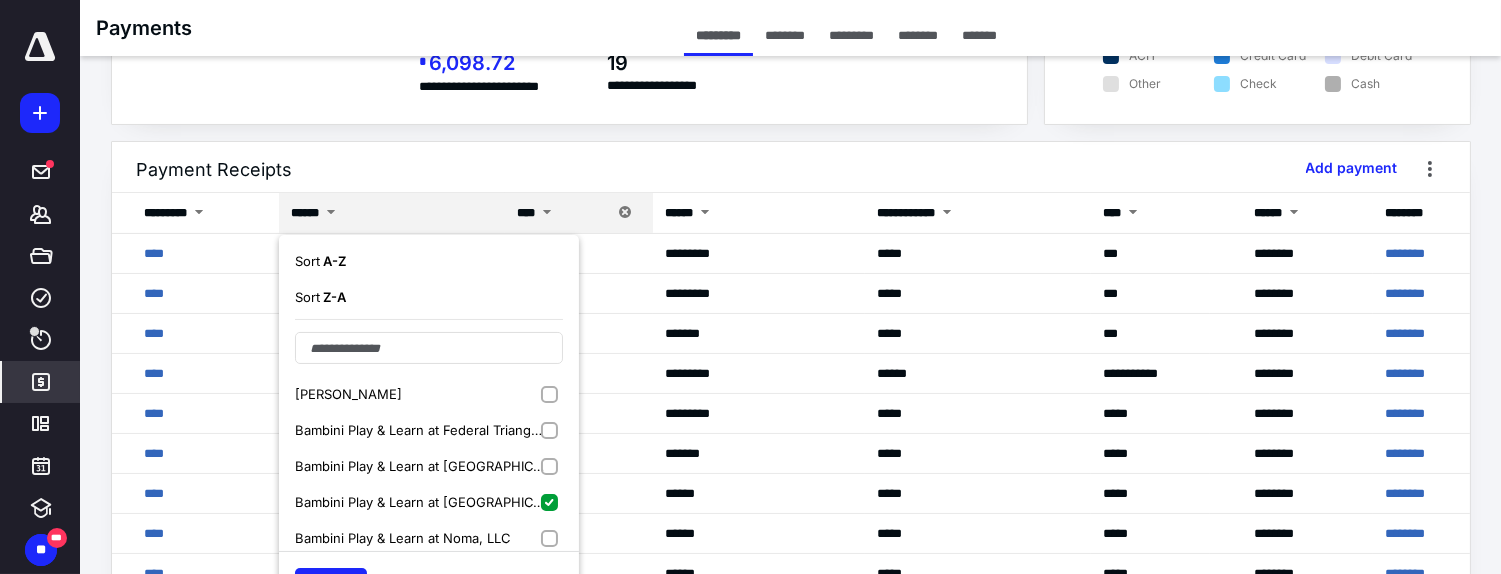 scroll, scrollTop: 111, scrollLeft: 0, axis: vertical 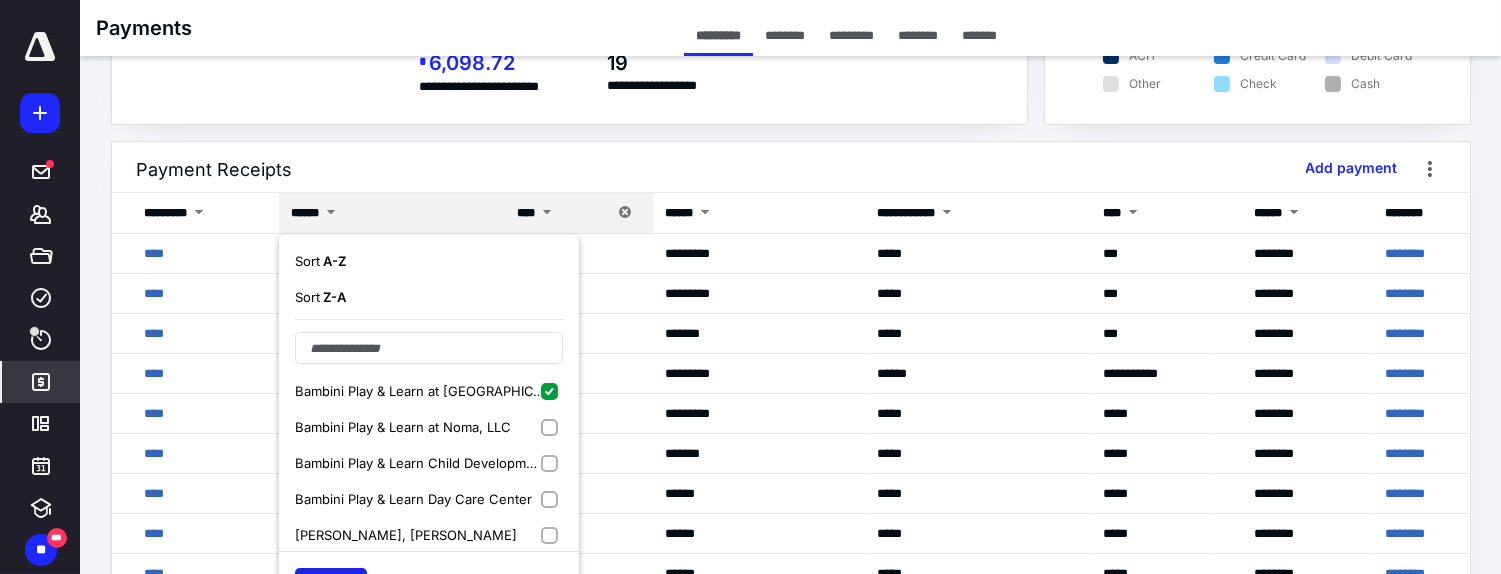 click on "Apply" at bounding box center (331, 584) 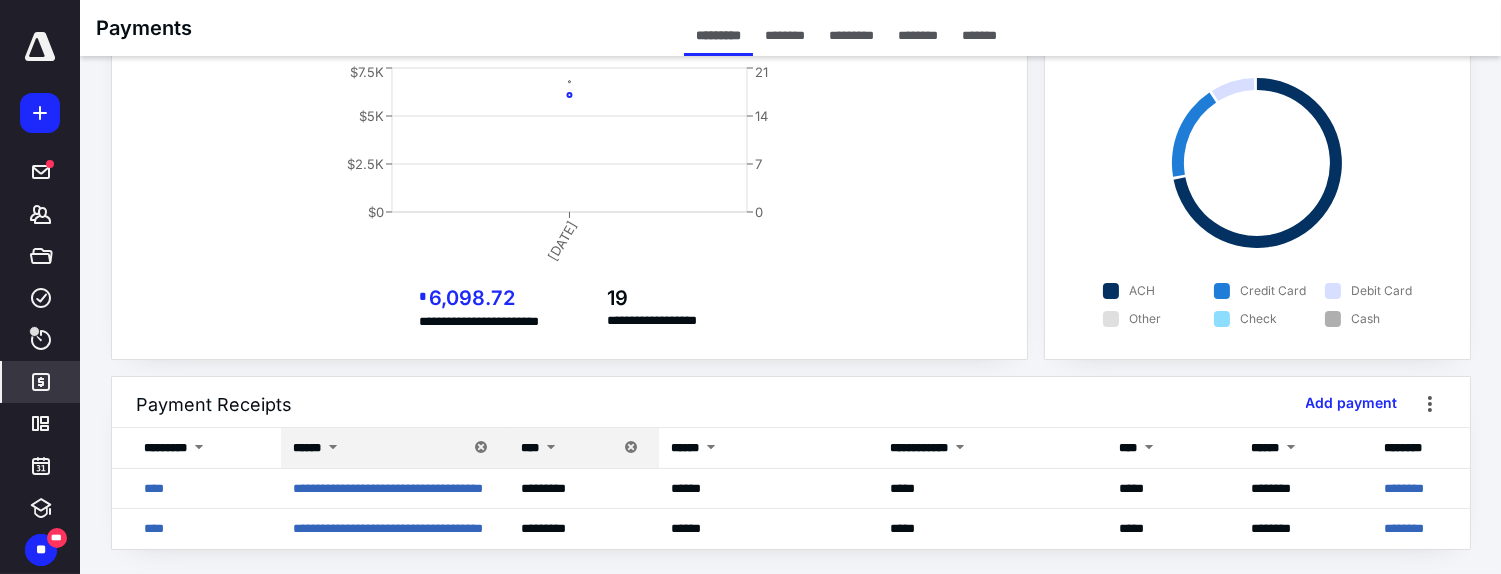 scroll, scrollTop: 90, scrollLeft: 0, axis: vertical 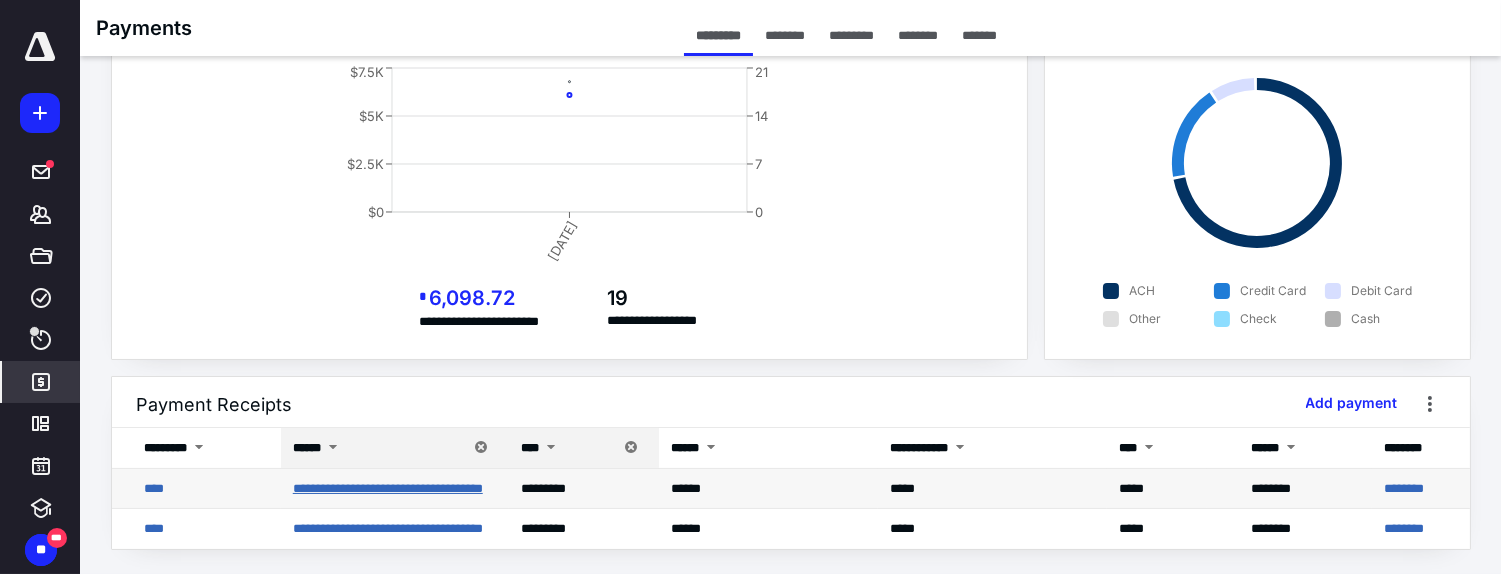 click on "**********" at bounding box center (388, 488) 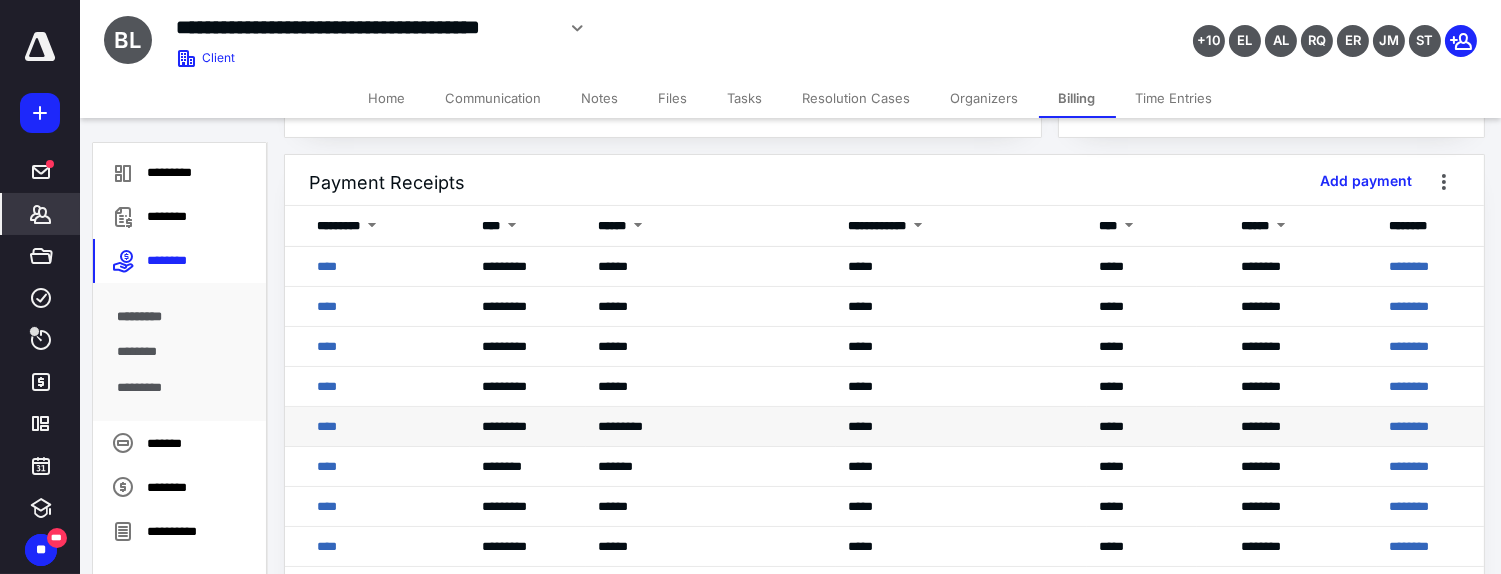 scroll, scrollTop: 485, scrollLeft: 0, axis: vertical 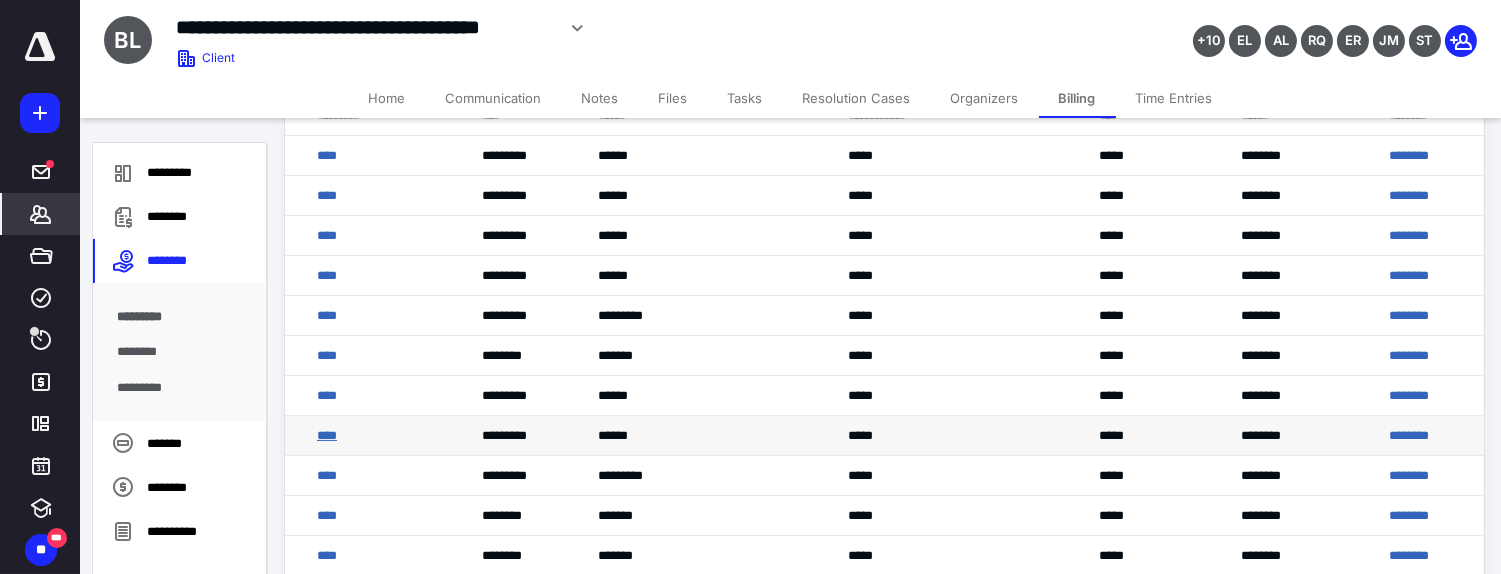 click on "****" at bounding box center [327, 435] 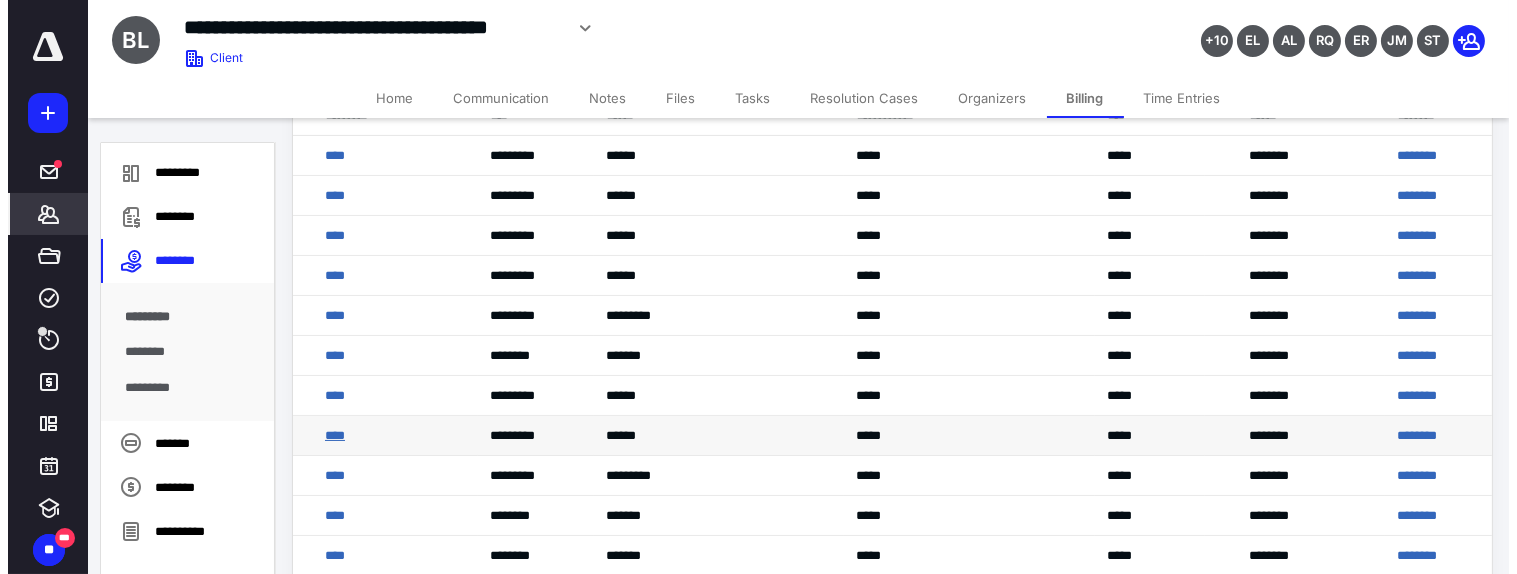 scroll, scrollTop: 0, scrollLeft: 0, axis: both 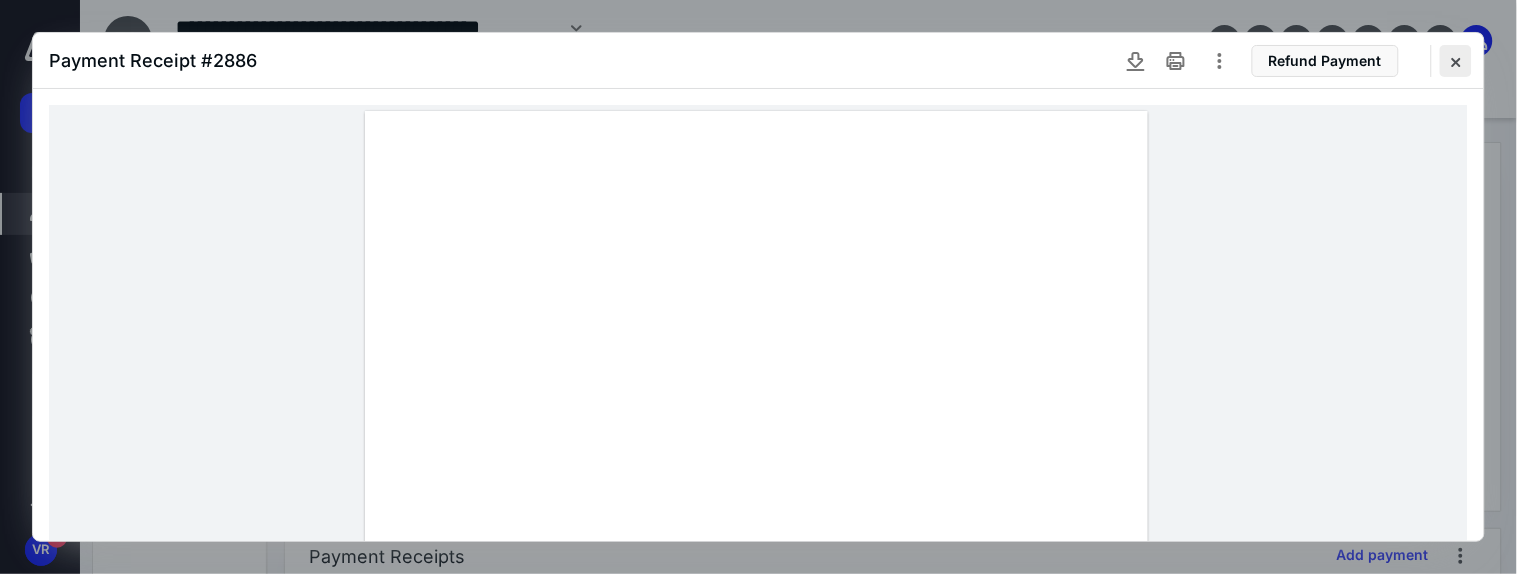 click at bounding box center [1456, 61] 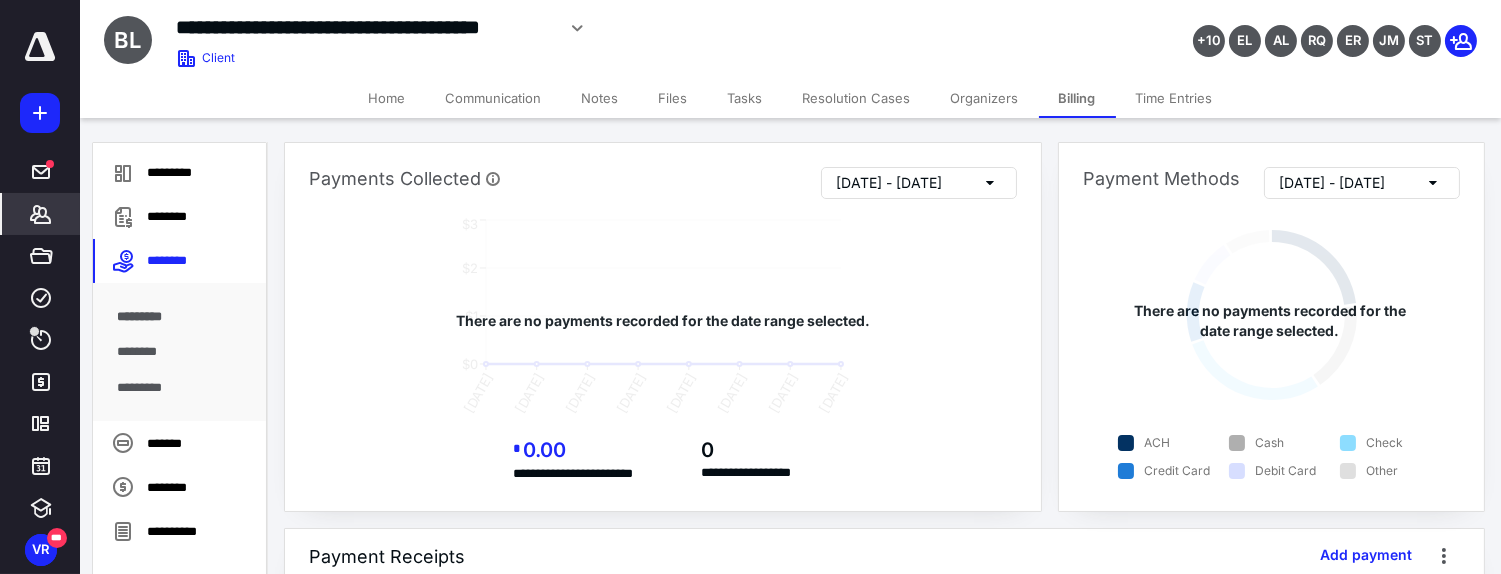 scroll, scrollTop: 333, scrollLeft: 0, axis: vertical 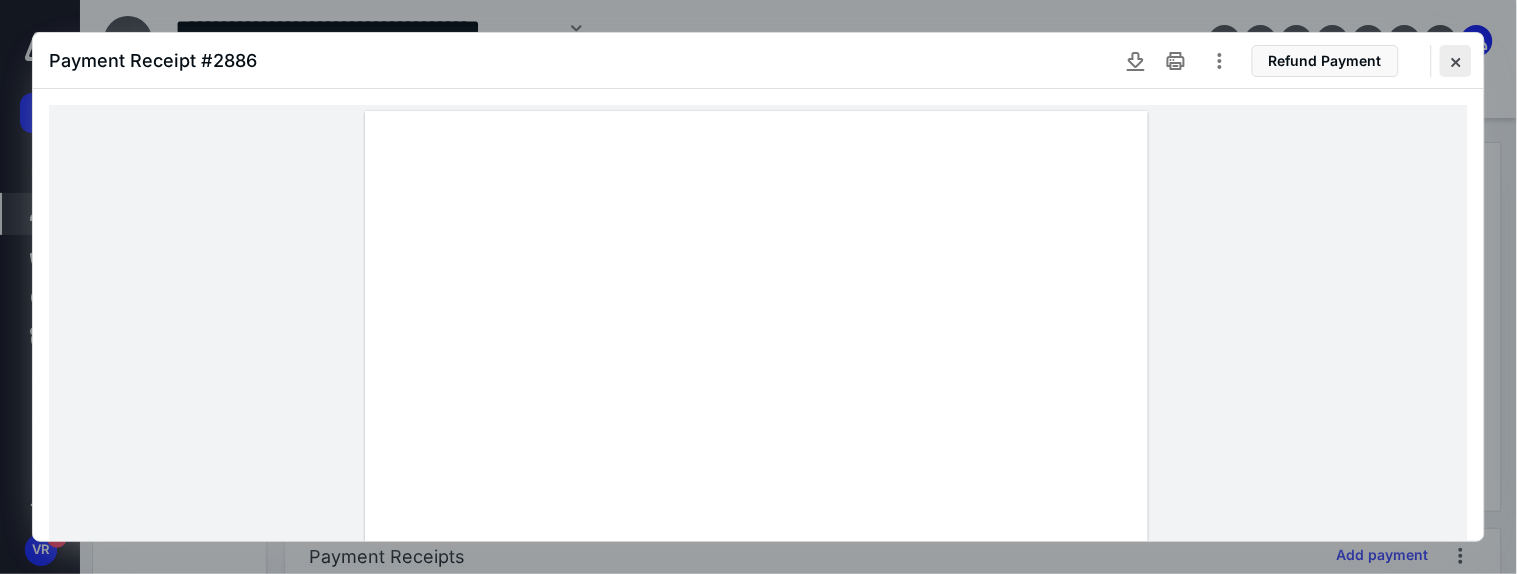 click at bounding box center (1456, 61) 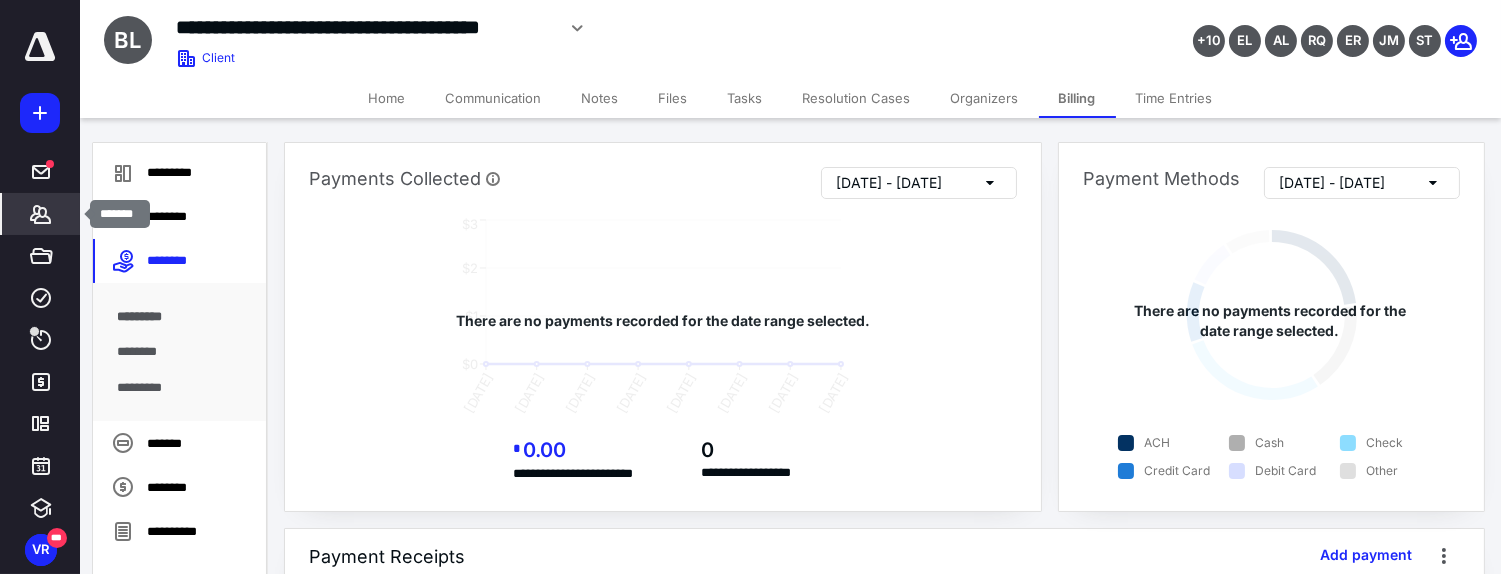 click 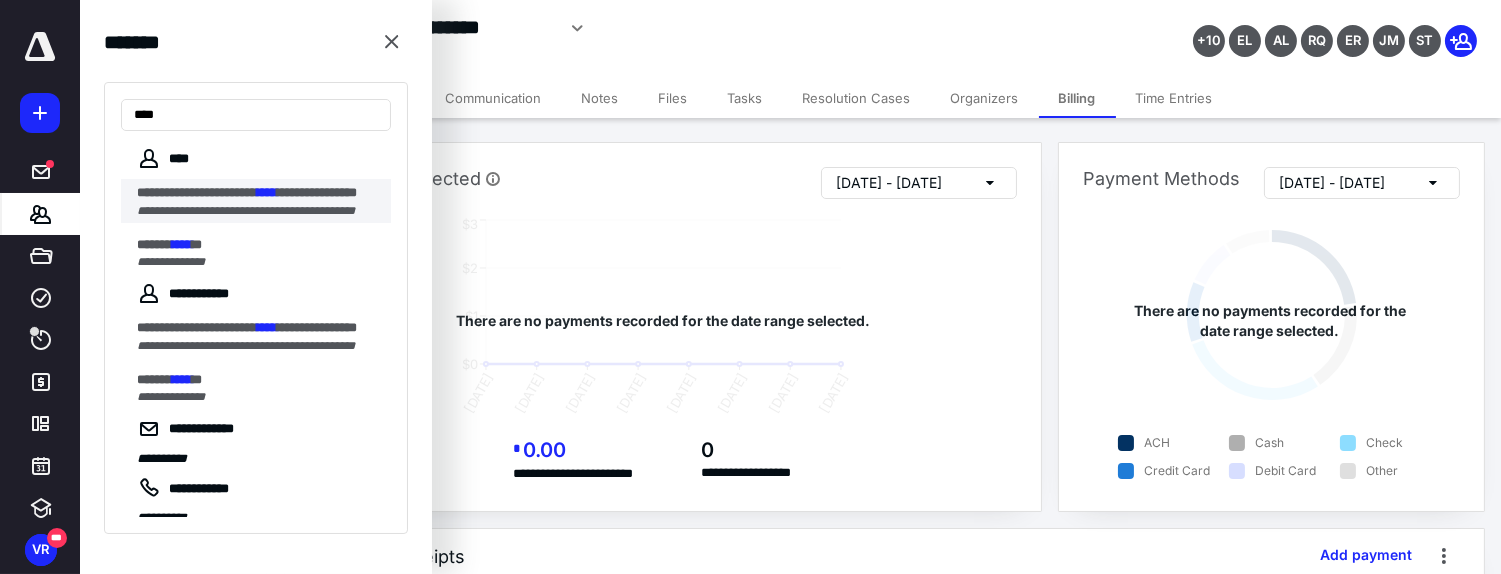 type on "****" 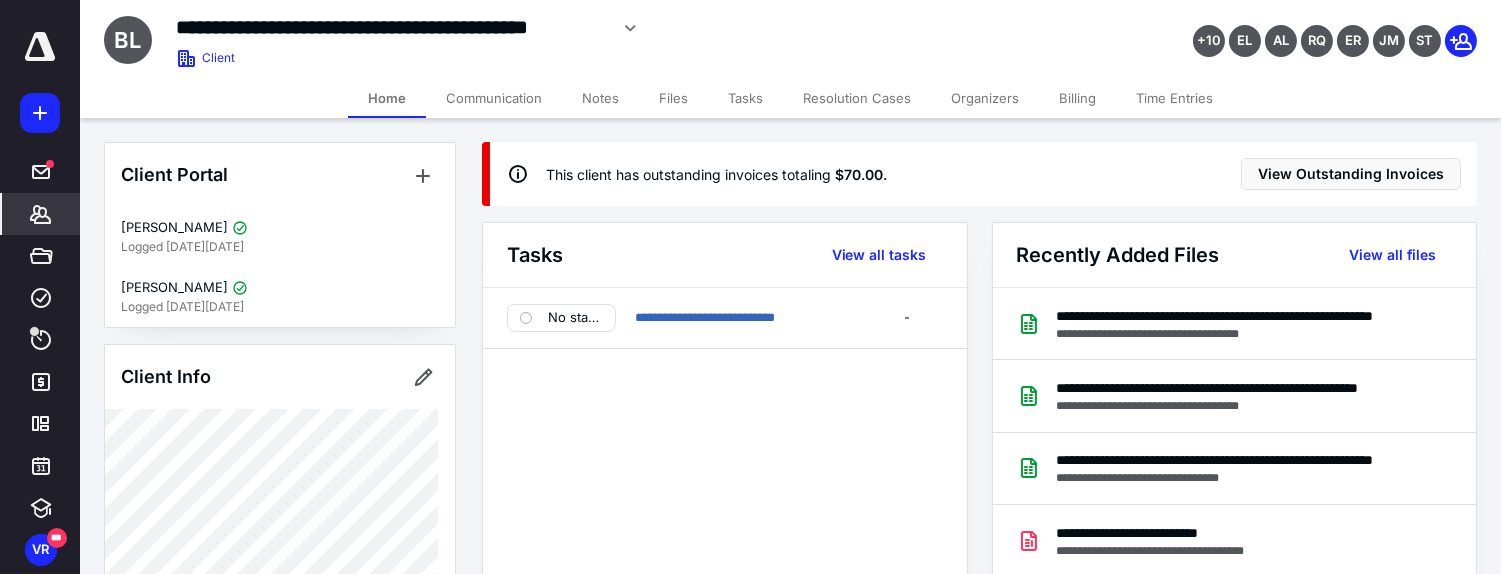 click on "Billing" at bounding box center (1077, 98) 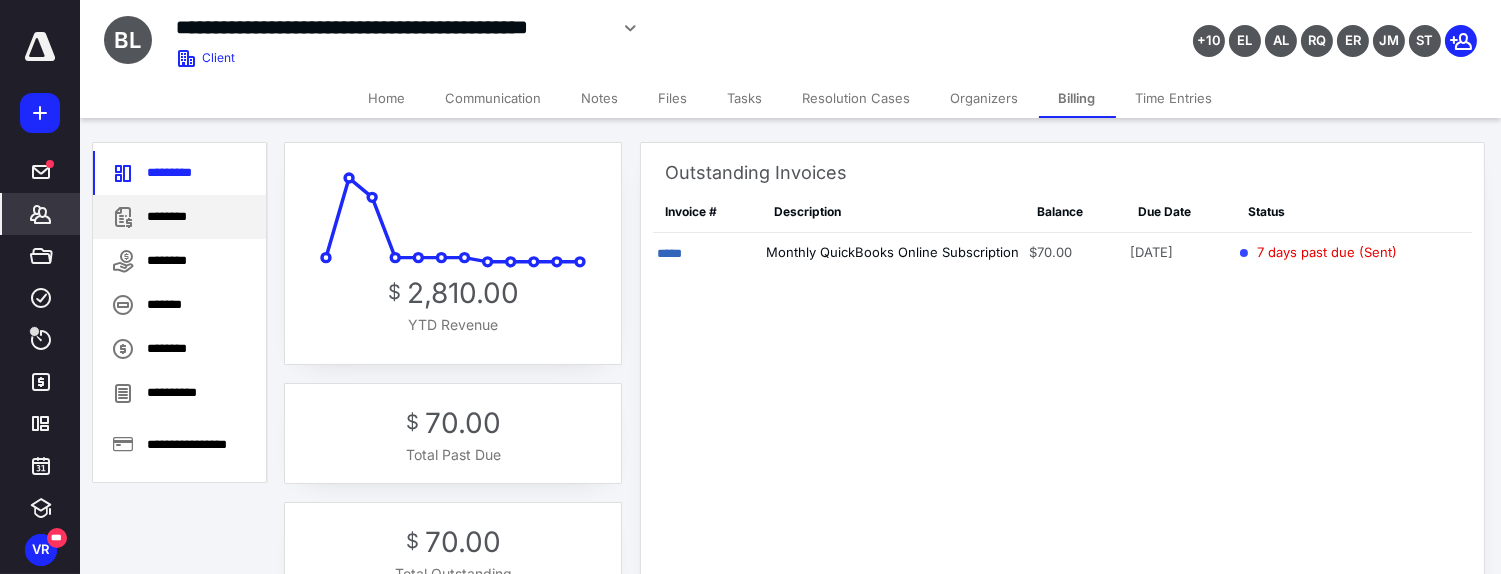 click on "********" at bounding box center [179, 217] 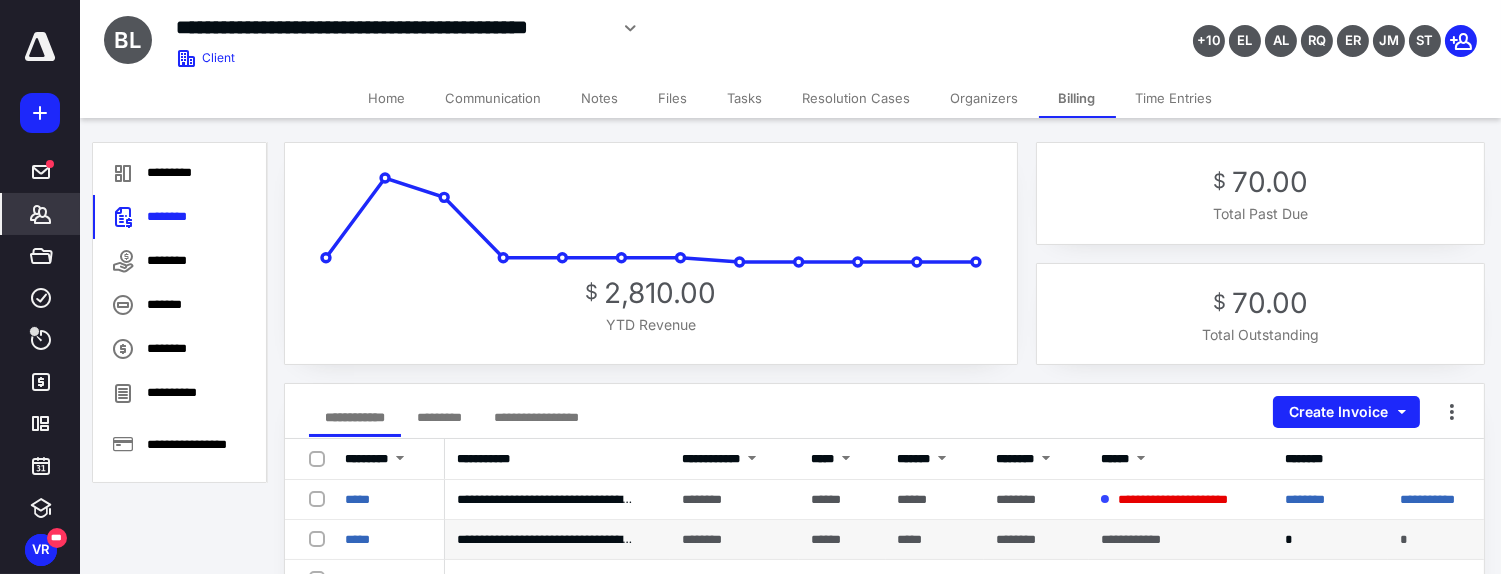 scroll, scrollTop: 333, scrollLeft: 0, axis: vertical 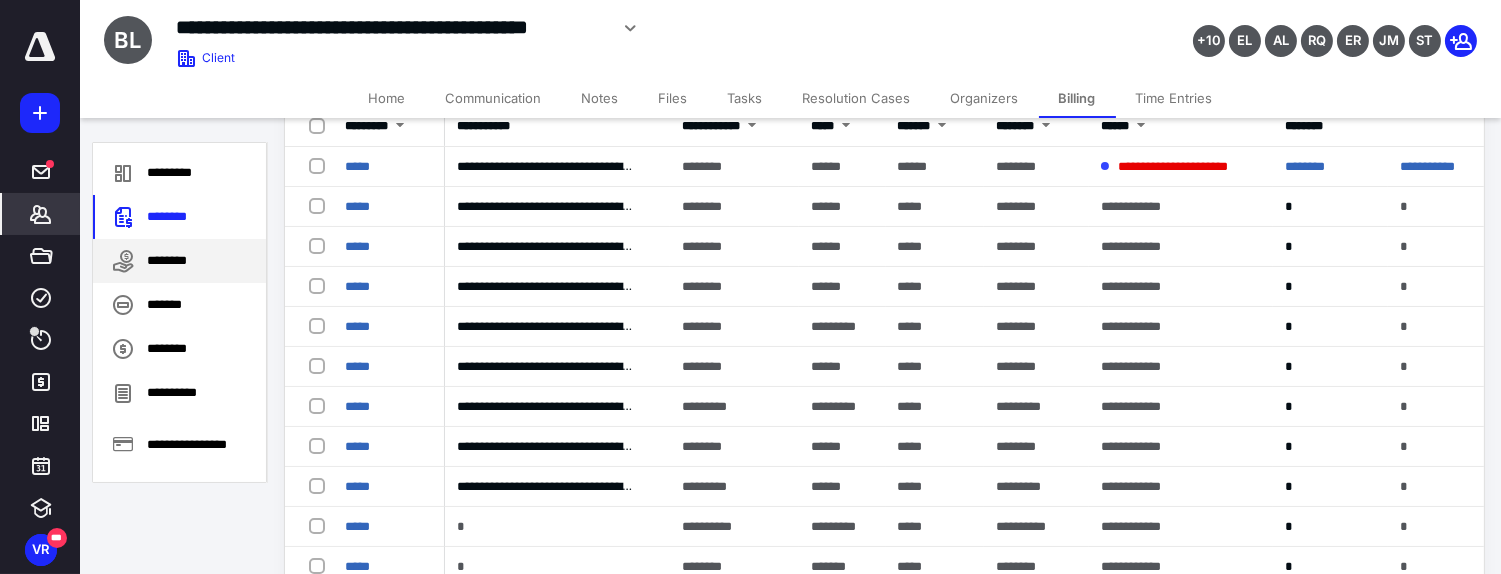 click on "********" at bounding box center [179, 261] 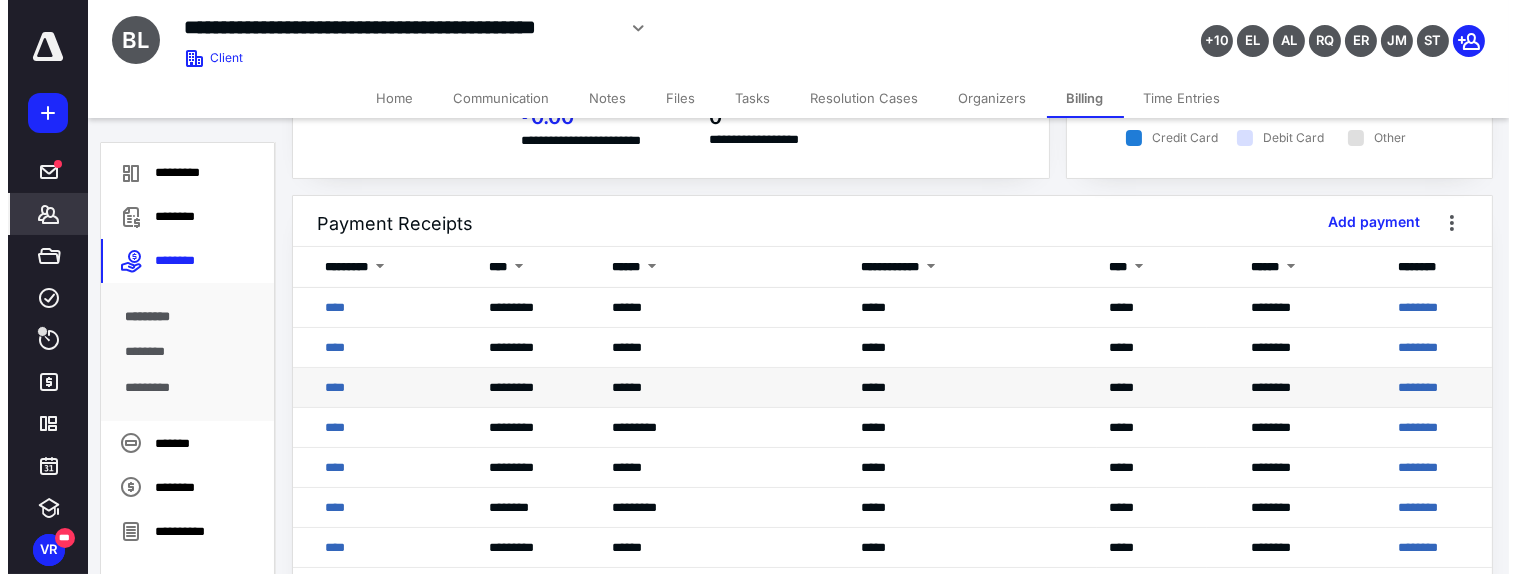 scroll, scrollTop: 444, scrollLeft: 0, axis: vertical 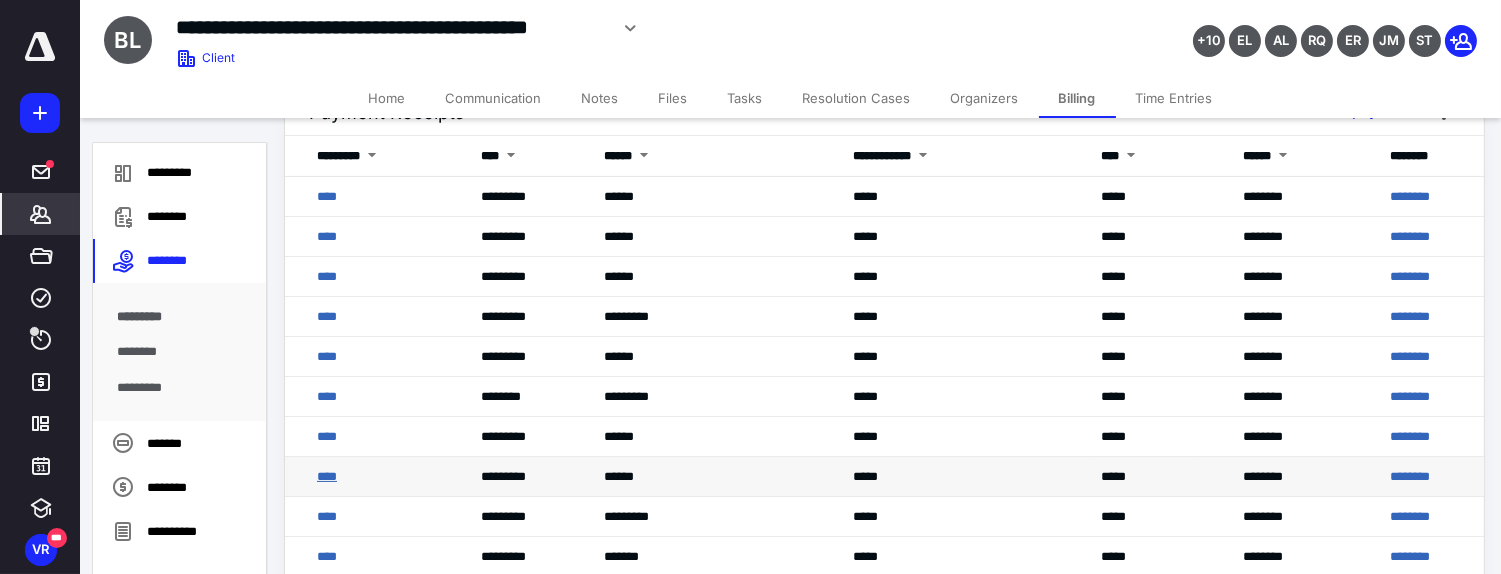 click on "****" at bounding box center (327, 476) 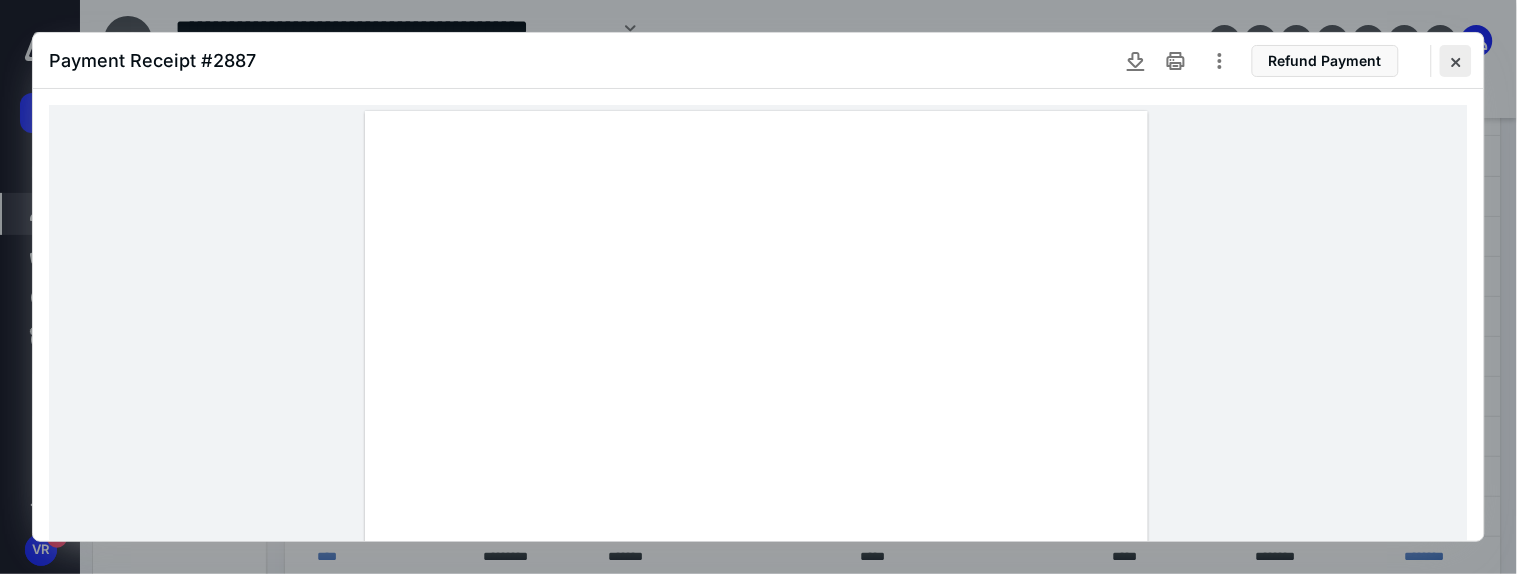 click at bounding box center (1456, 61) 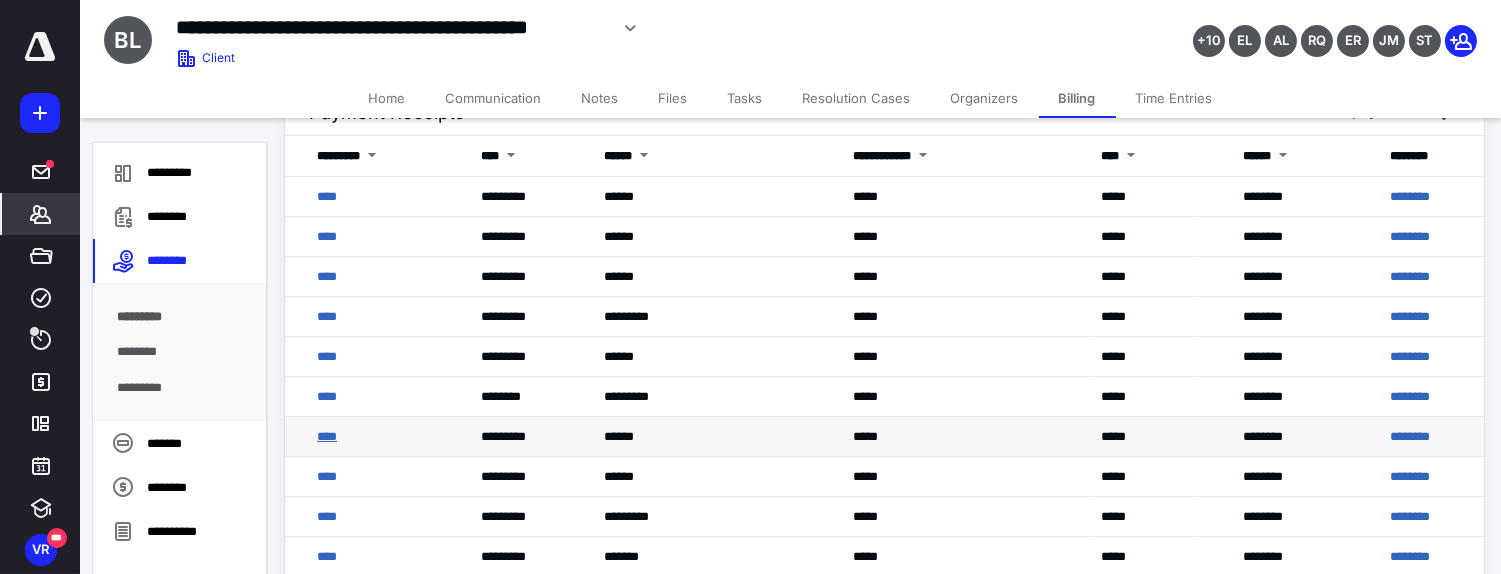 click on "****" at bounding box center [327, 436] 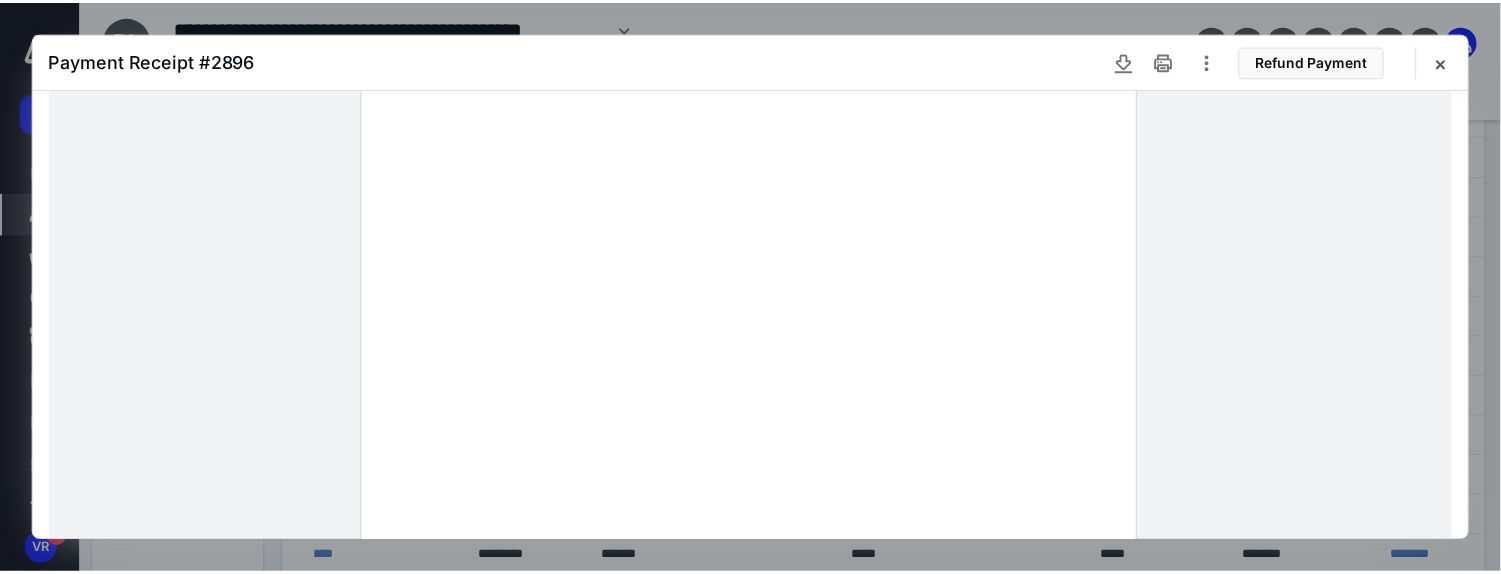 scroll, scrollTop: 0, scrollLeft: 0, axis: both 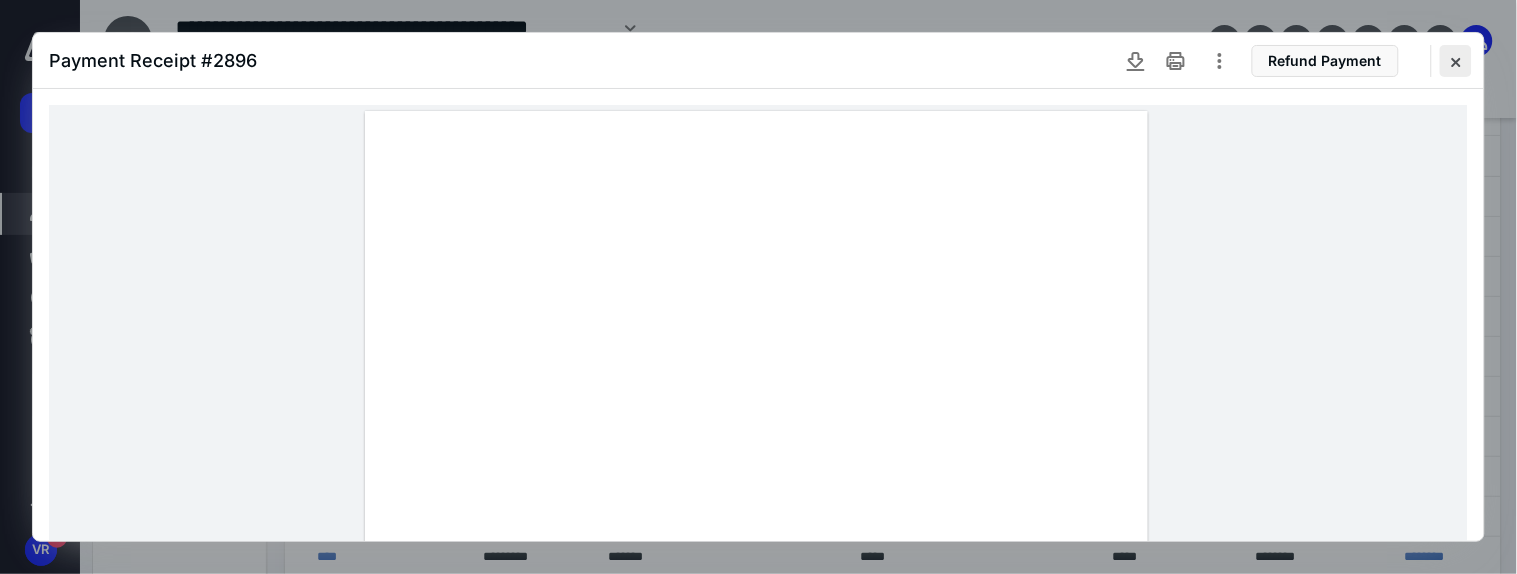 click at bounding box center (1456, 61) 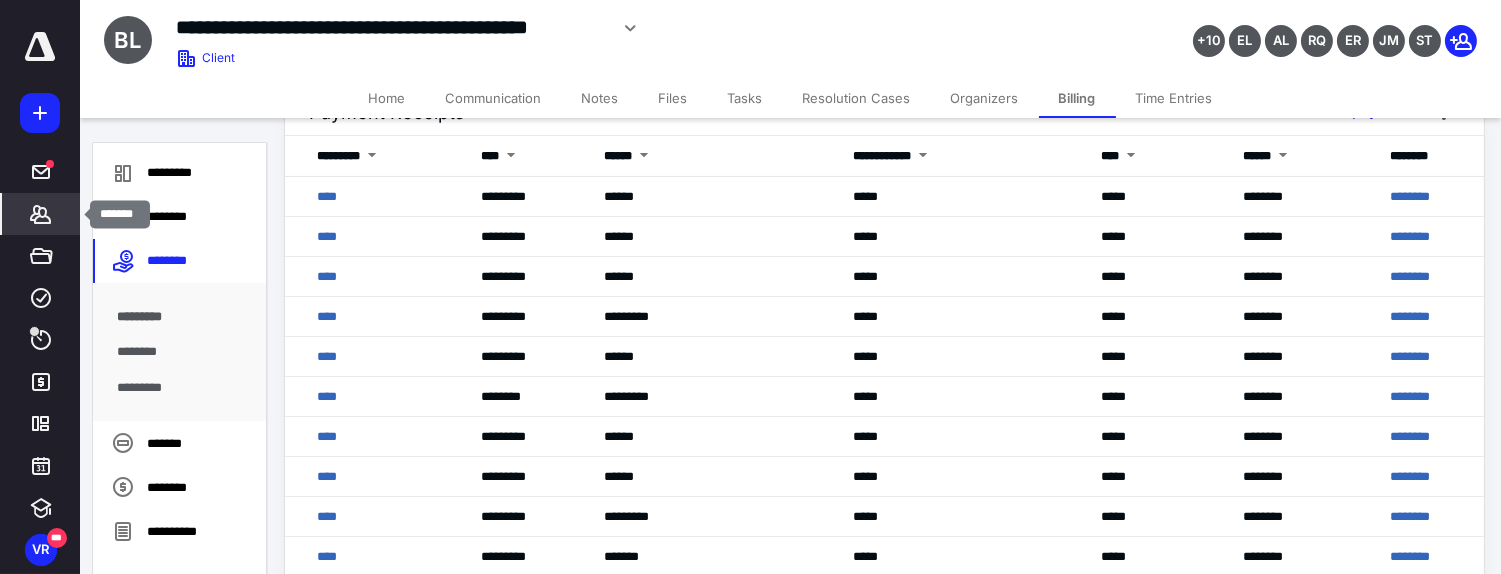 click on "*******" at bounding box center [41, 214] 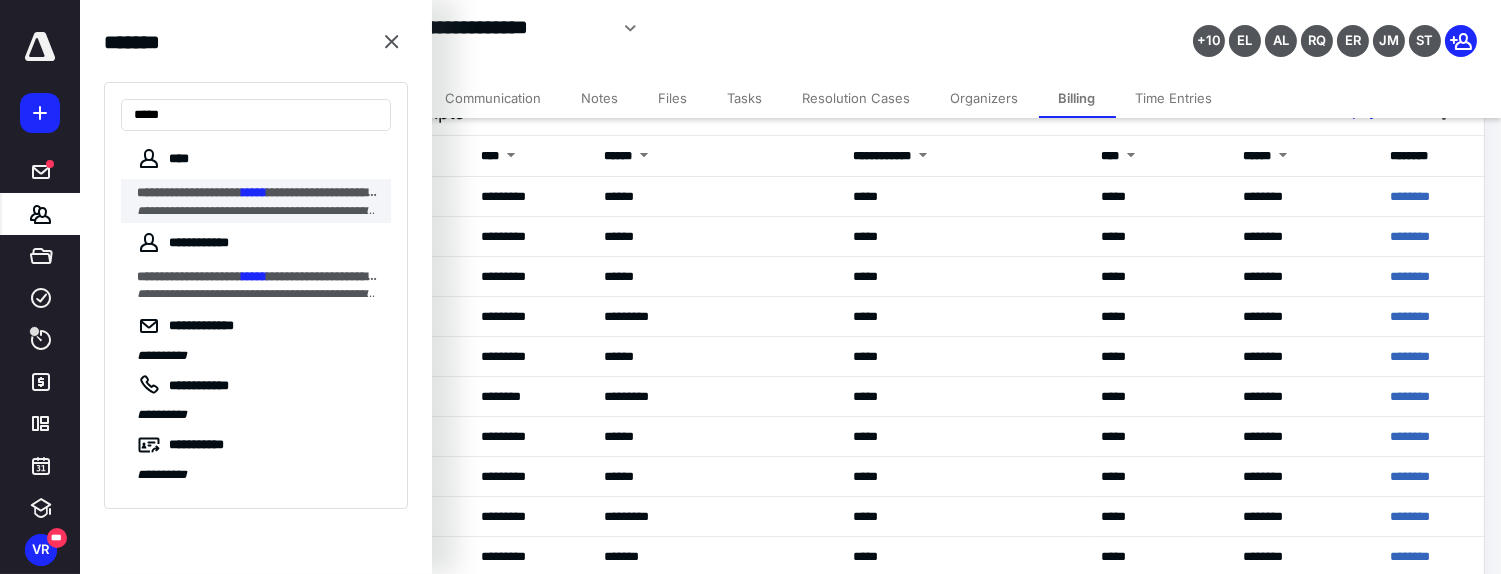 type on "*****" 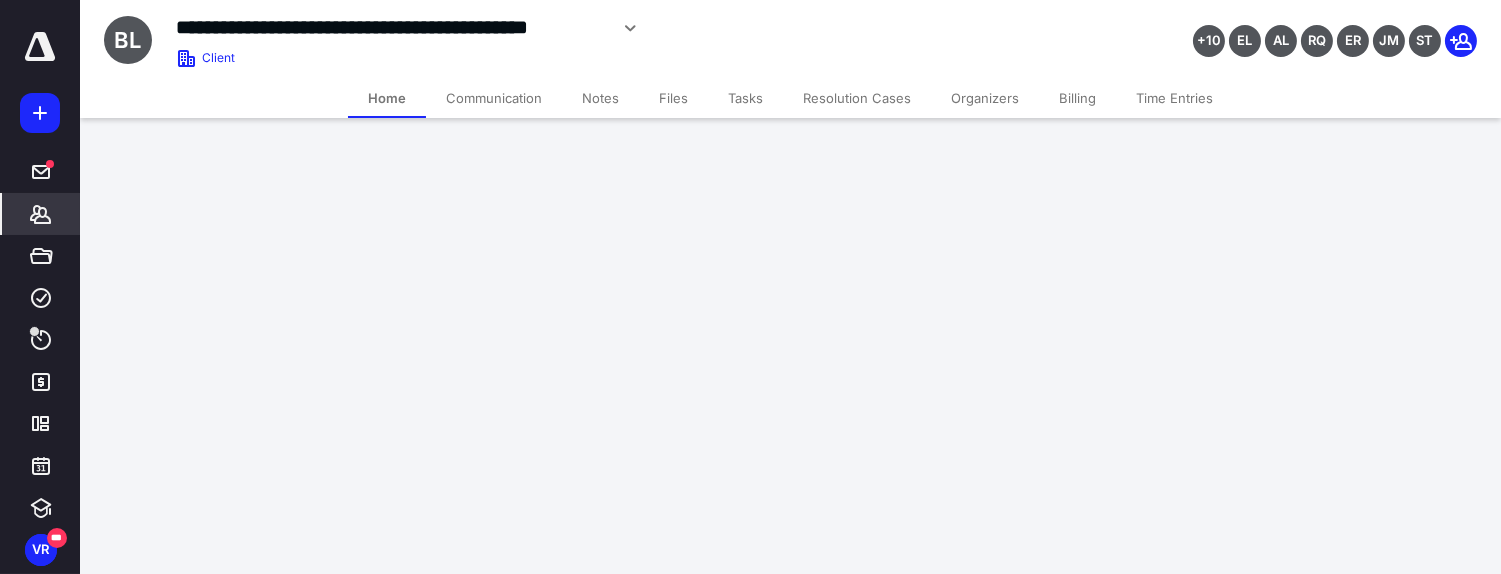 scroll, scrollTop: 0, scrollLeft: 0, axis: both 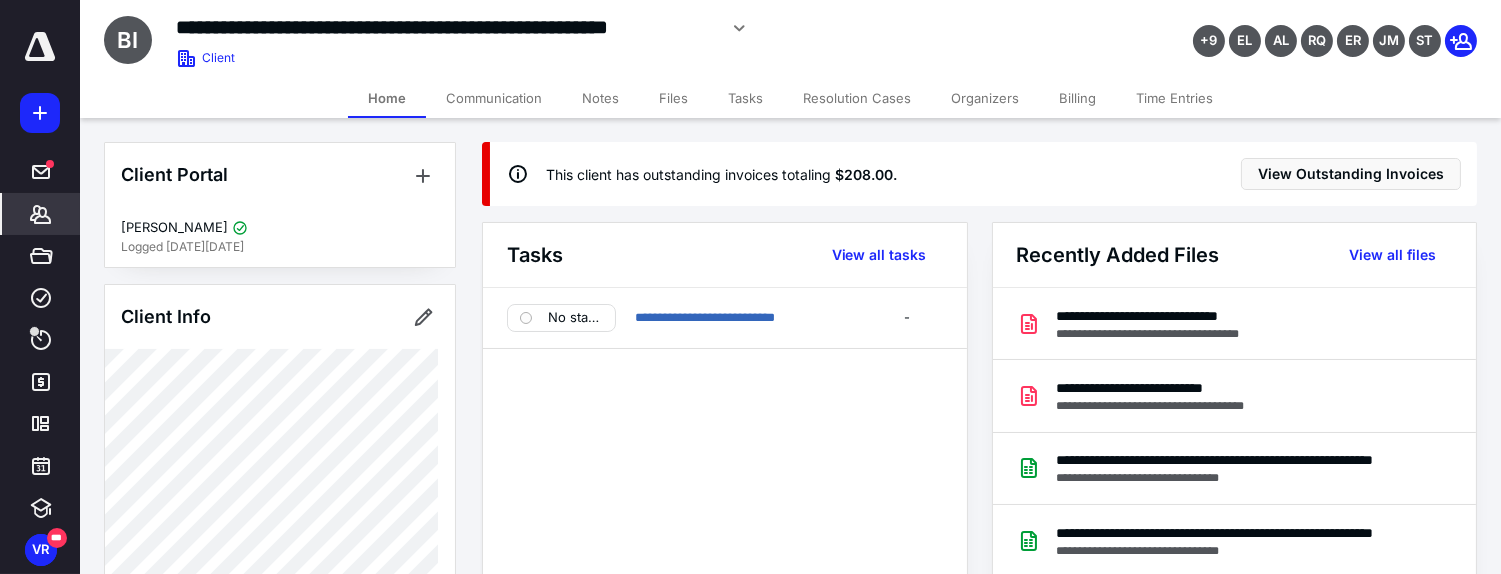 click on "Billing" at bounding box center [1077, 98] 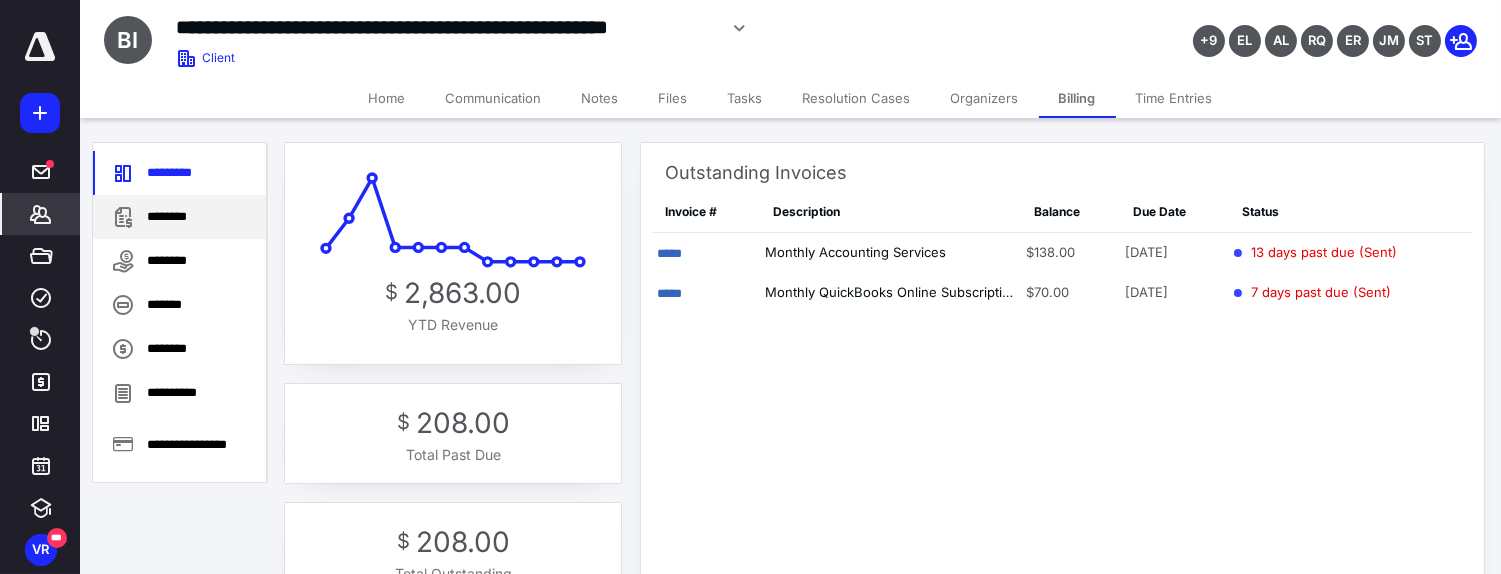 click 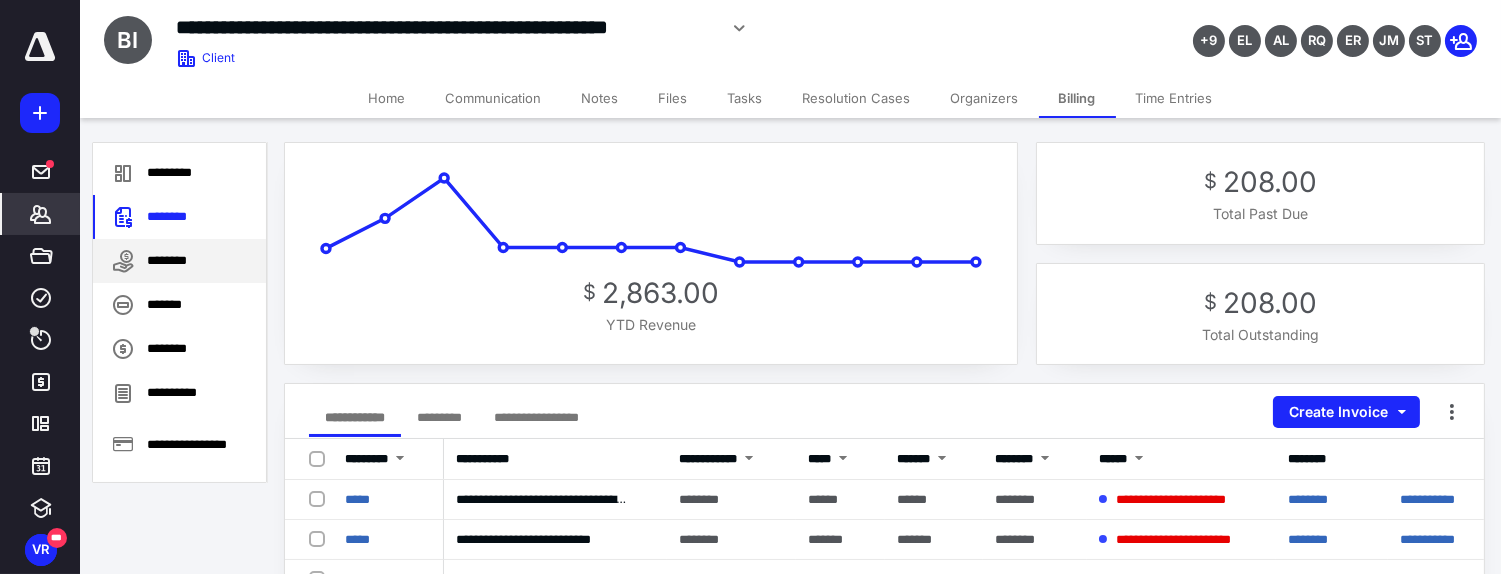click on "********" at bounding box center [179, 261] 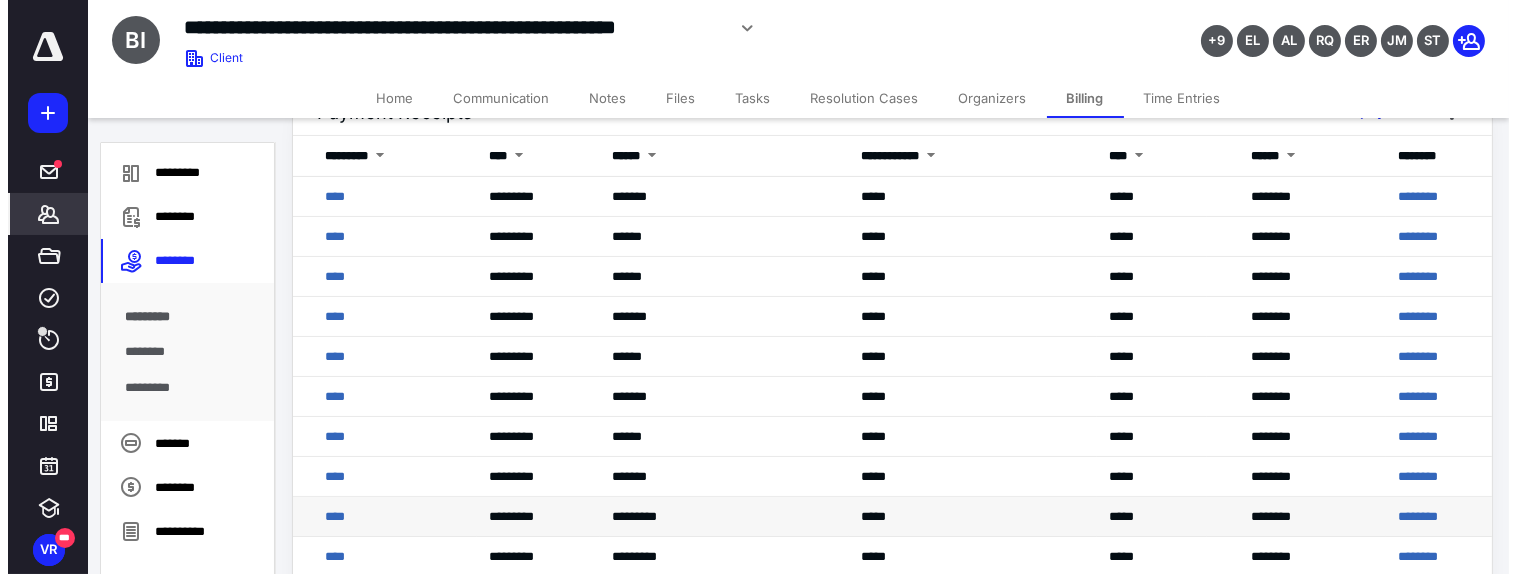 scroll, scrollTop: 666, scrollLeft: 0, axis: vertical 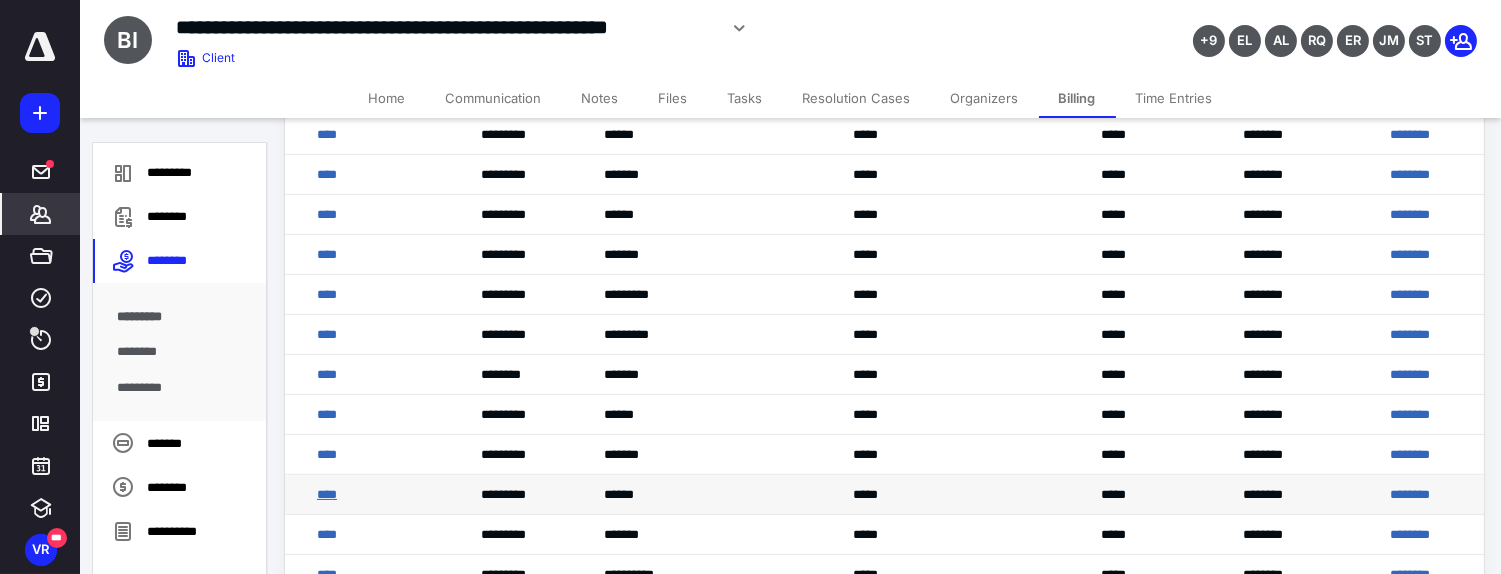 click on "****" at bounding box center [327, 494] 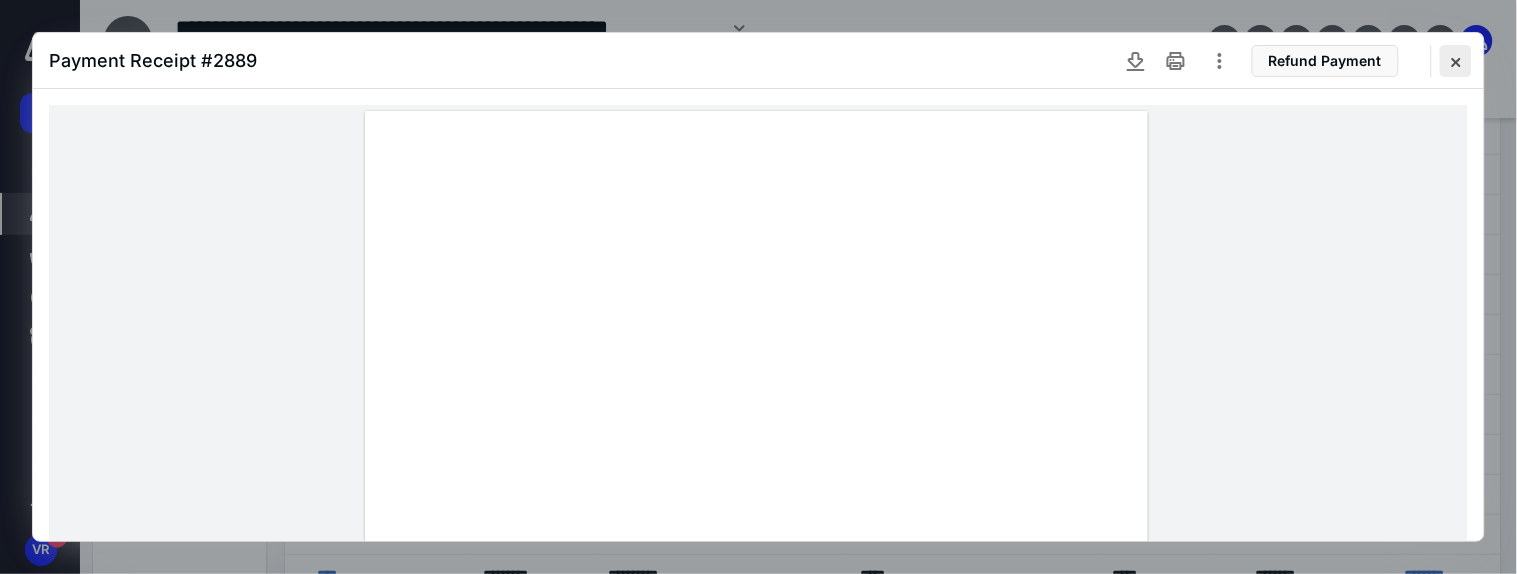 click at bounding box center (1456, 61) 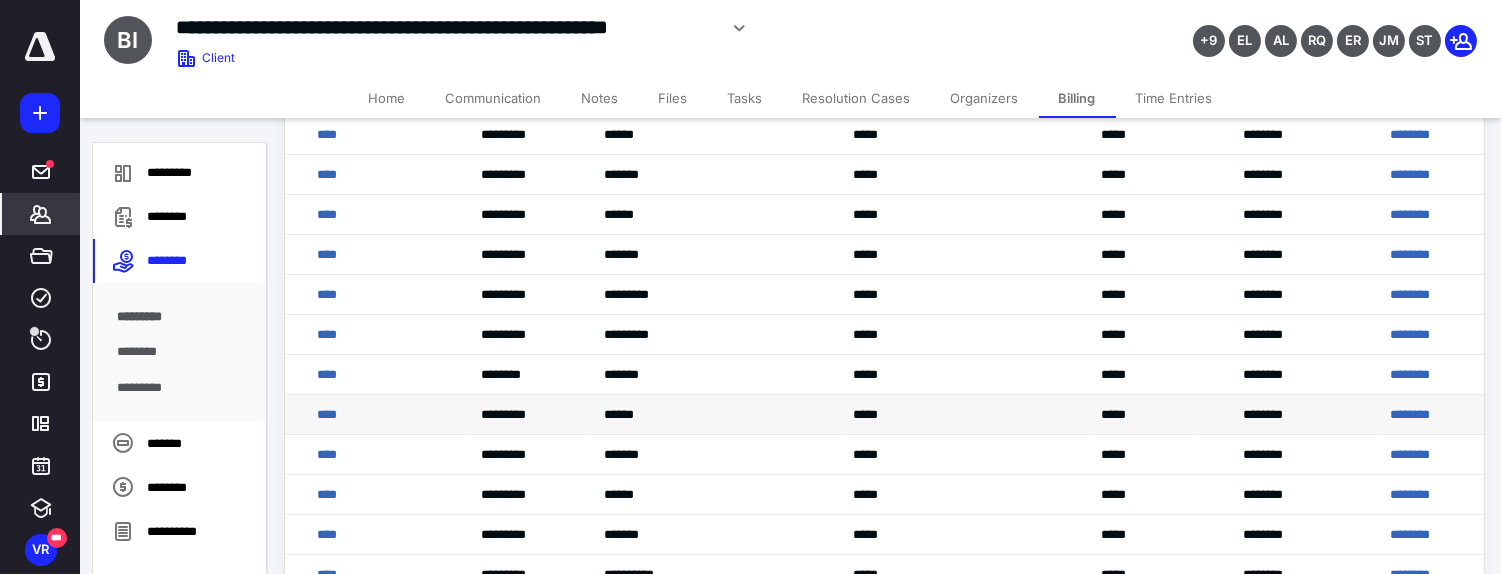 click on "****" at bounding box center (377, 415) 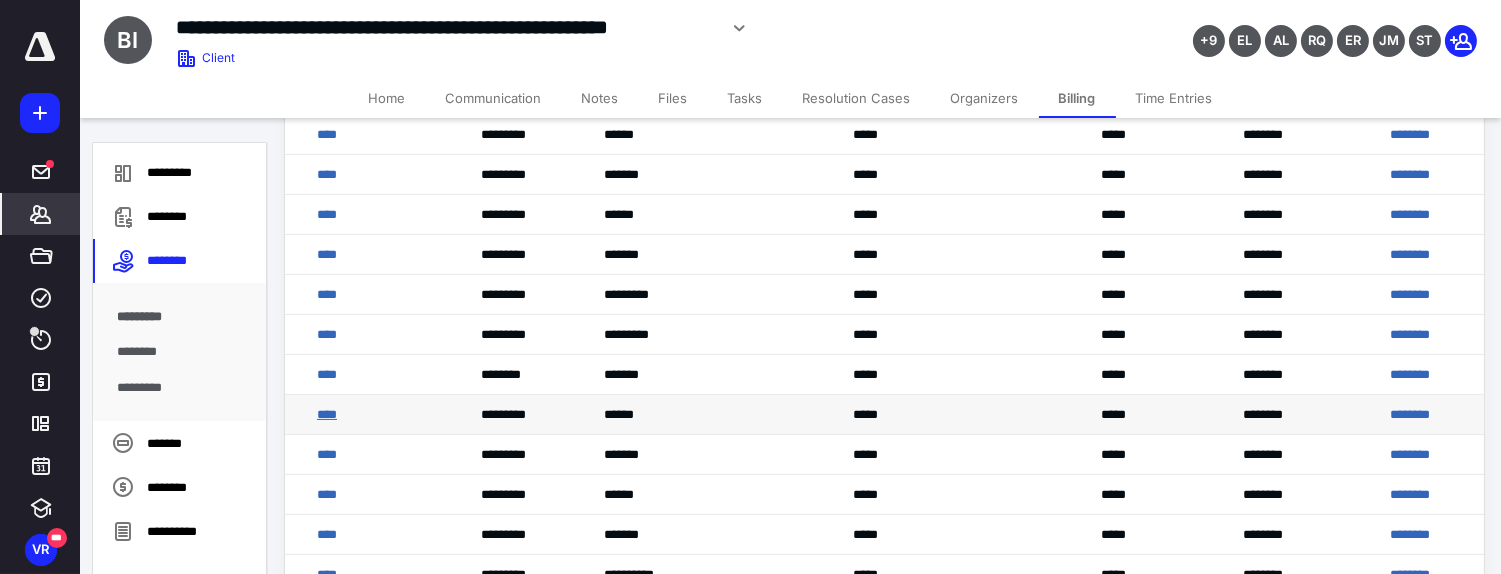 click on "****" at bounding box center (327, 414) 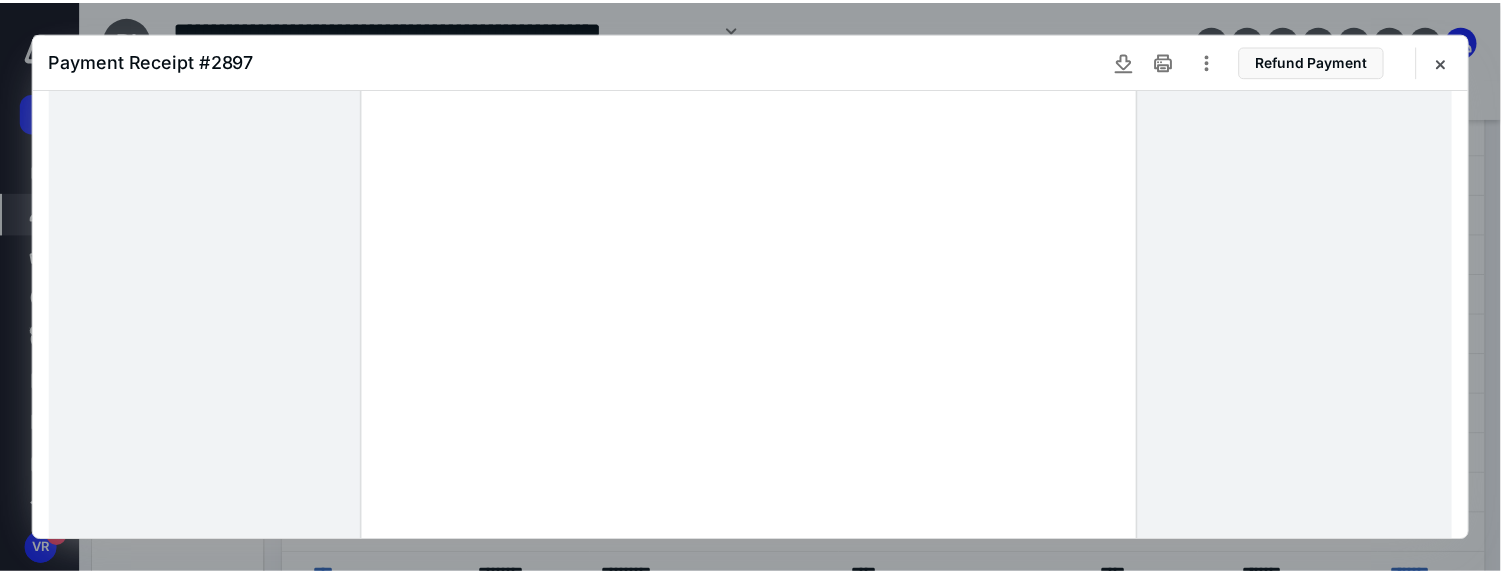 scroll, scrollTop: 1, scrollLeft: 0, axis: vertical 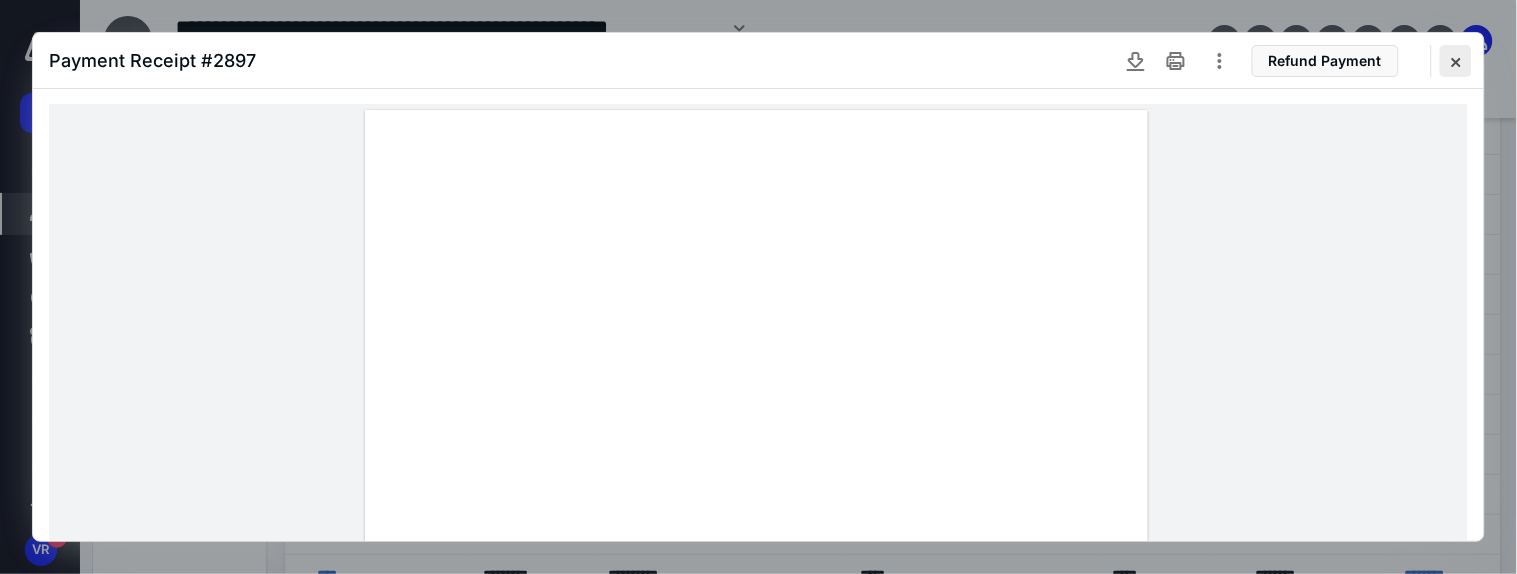 click at bounding box center [1456, 61] 